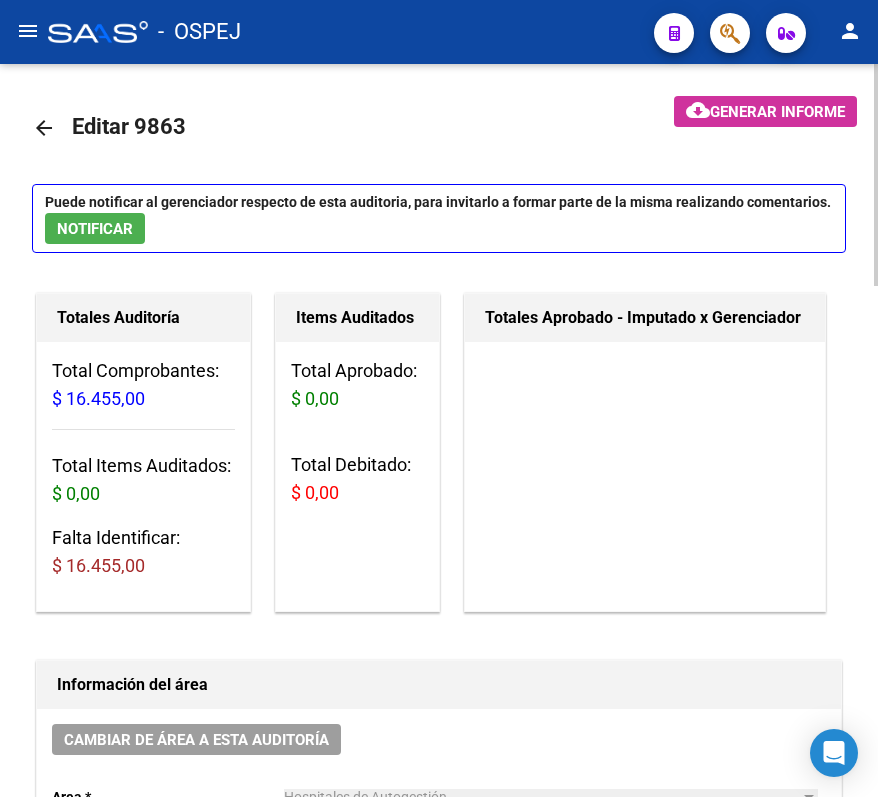 scroll, scrollTop: 0, scrollLeft: 0, axis: both 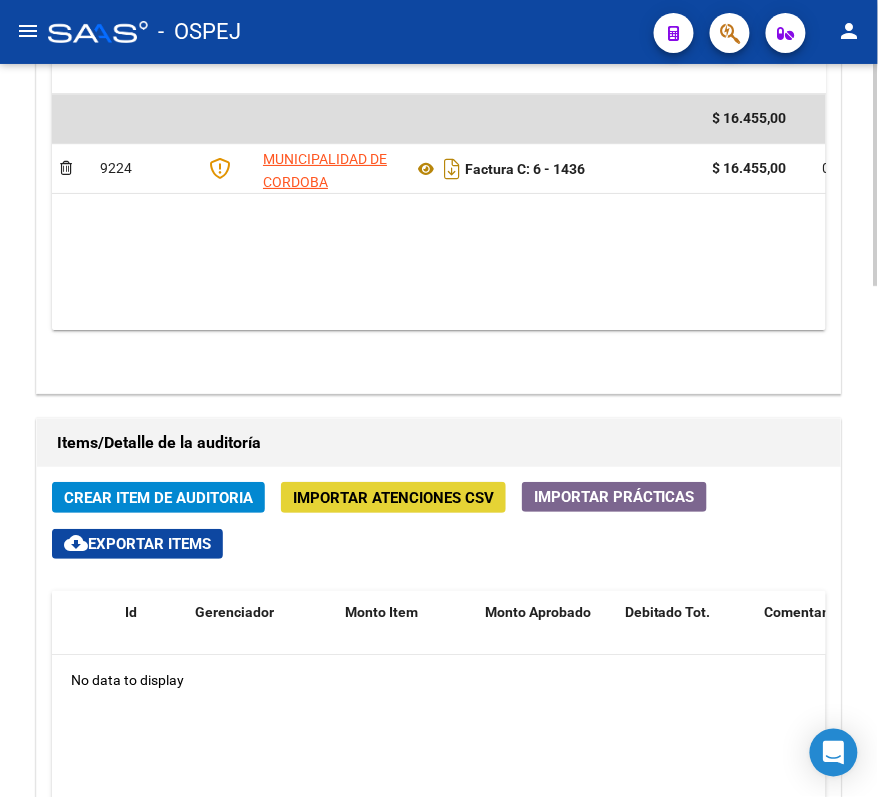 click on "Importar Atenciones CSV" 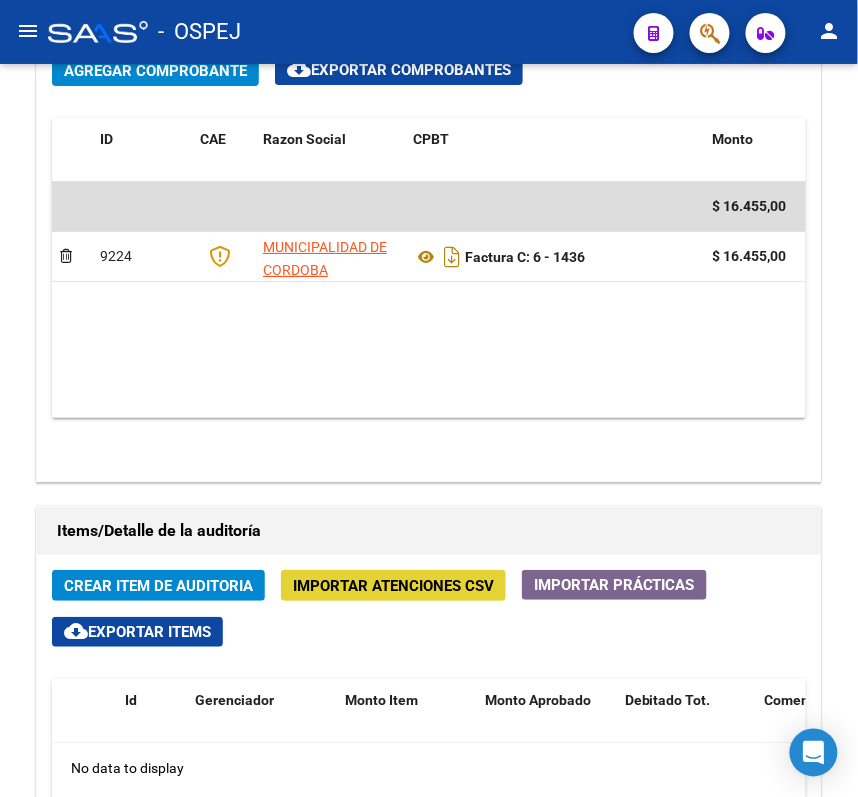 scroll, scrollTop: 1209, scrollLeft: 0, axis: vertical 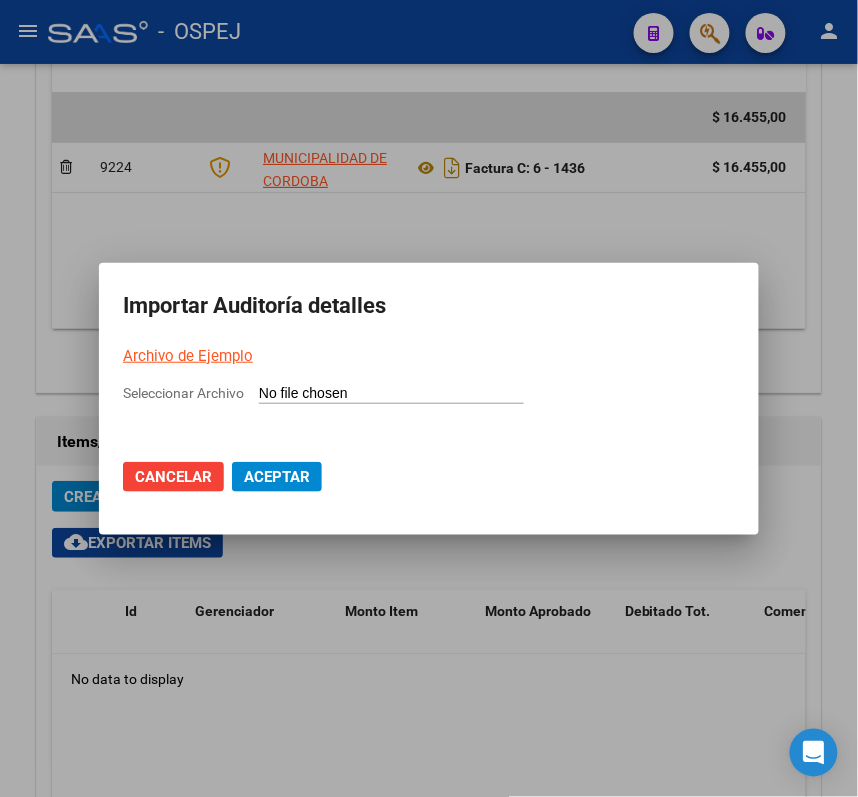 click on "Seleccionar Archivo" at bounding box center (391, 394) 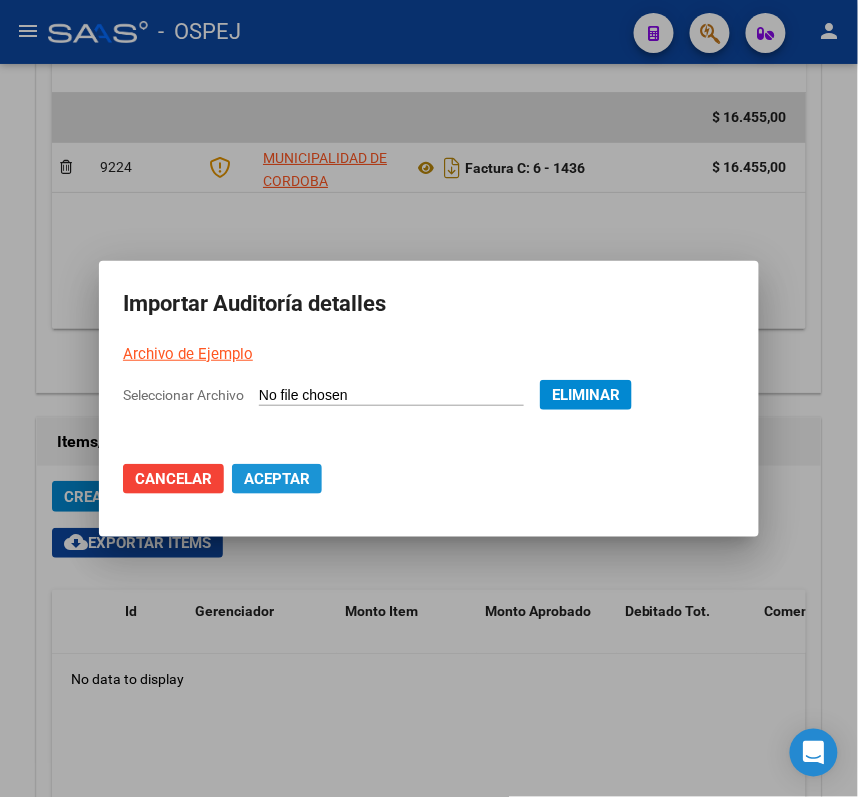 click on "Aceptar" 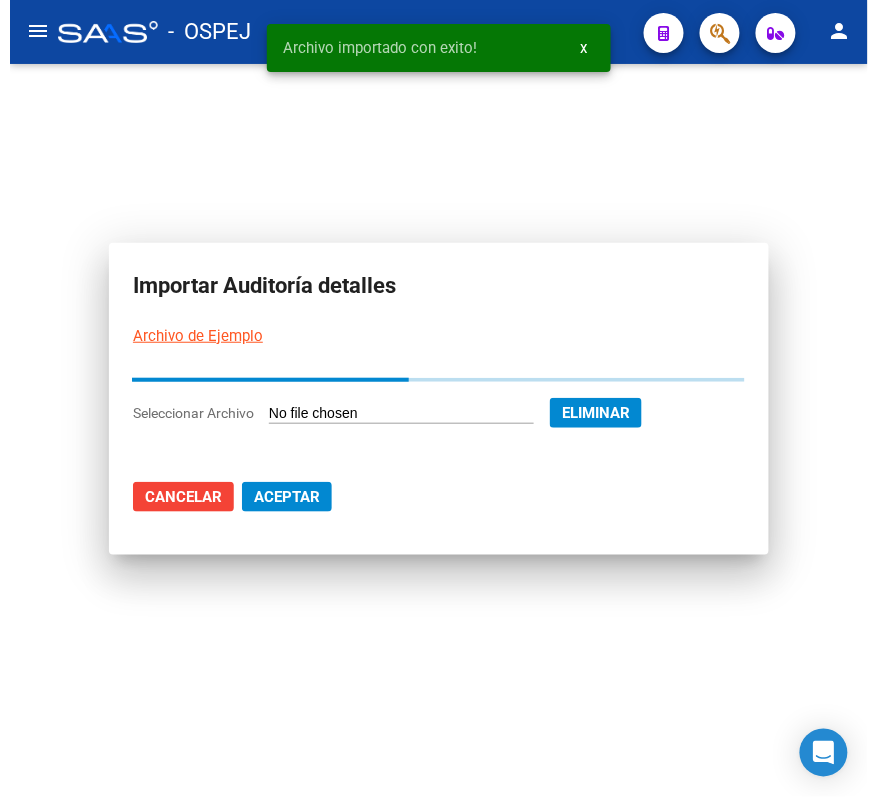 scroll, scrollTop: 0, scrollLeft: 0, axis: both 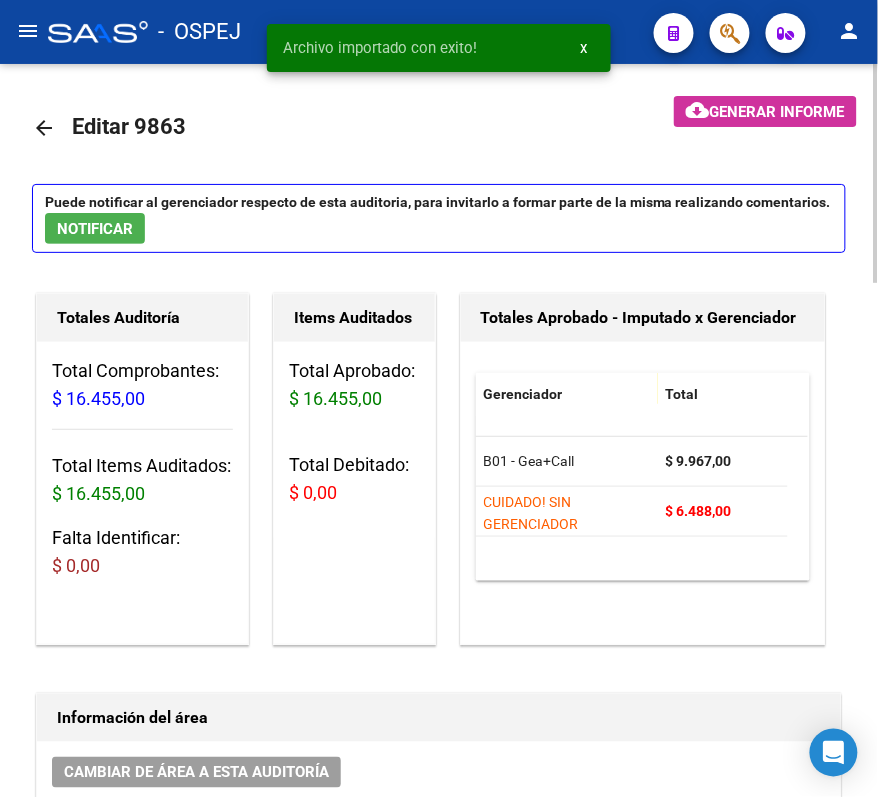 click on "arrow_back Editar 7641    cloud_download  Generar informe  Puede notificar al gerenciador respecto de esta auditoria, para invitarlo a formar parte de la misma realizando comentarios.  NOTIFICAR Totales Auditoría Total Comprobantes:  $ 16.455,00 Total Items Auditados:  $ 16.455,00 Falta Identificar:   $ 0,00 Items Auditados Total Aprobado: $ 16.455,00 Total Debitado: $ 0,00 Totales Aprobado - Imputado x Gerenciador Gerenciador Total B01 - Gea+Call  $ 9.967,00 CUIDADO! SIN GERENCIADOR  $ 6.488,00 Información del área Cambiar de área a esta auditoría  Area * Hospitales de Autogestión Seleccionar area Comentario    Ingresar comentario  save  Guardar Comentario  Comprobantes Asociados a la Auditoría Agregar Comprobante cloud_download  Exportar Comprobantes  ID CAE Razon Social CPBT Monto Fecha Cpbt Fecha Recibido Doc Respaldatoria Doc Trazabilidad Expte. Interno Creado Usuario $ 16.455,00 9224 MUNICIPALIDAD DE CORDOBA  Factura C: 6 - 1436  $ 16.455,00 09/05/2023 17/03/2025 17/03/2025 Id CUIL" 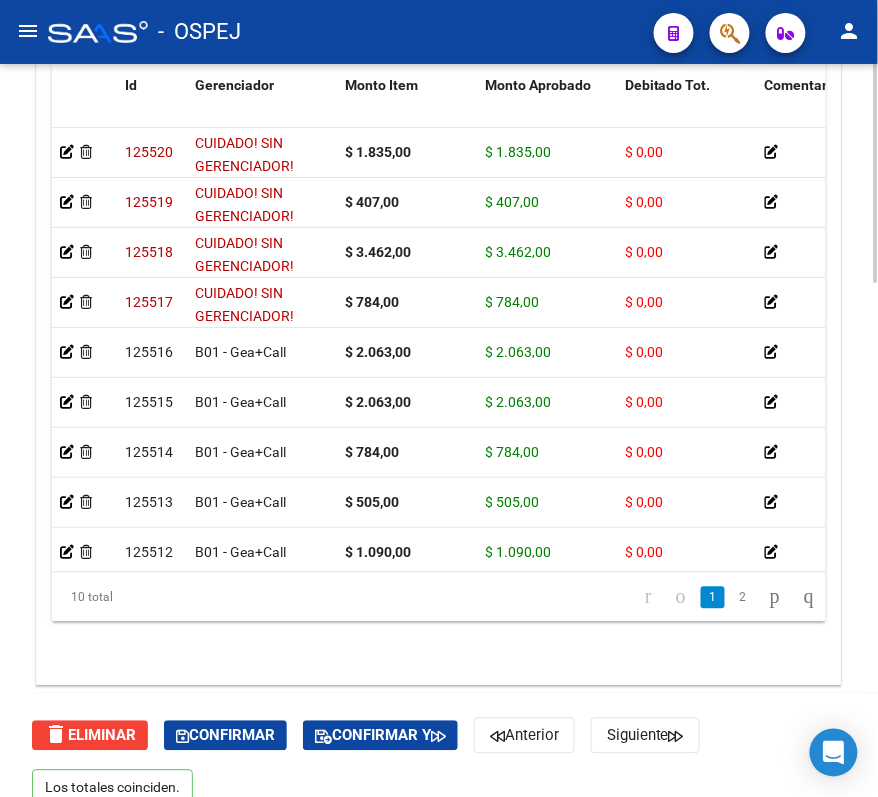 scroll, scrollTop: 1716, scrollLeft: 0, axis: vertical 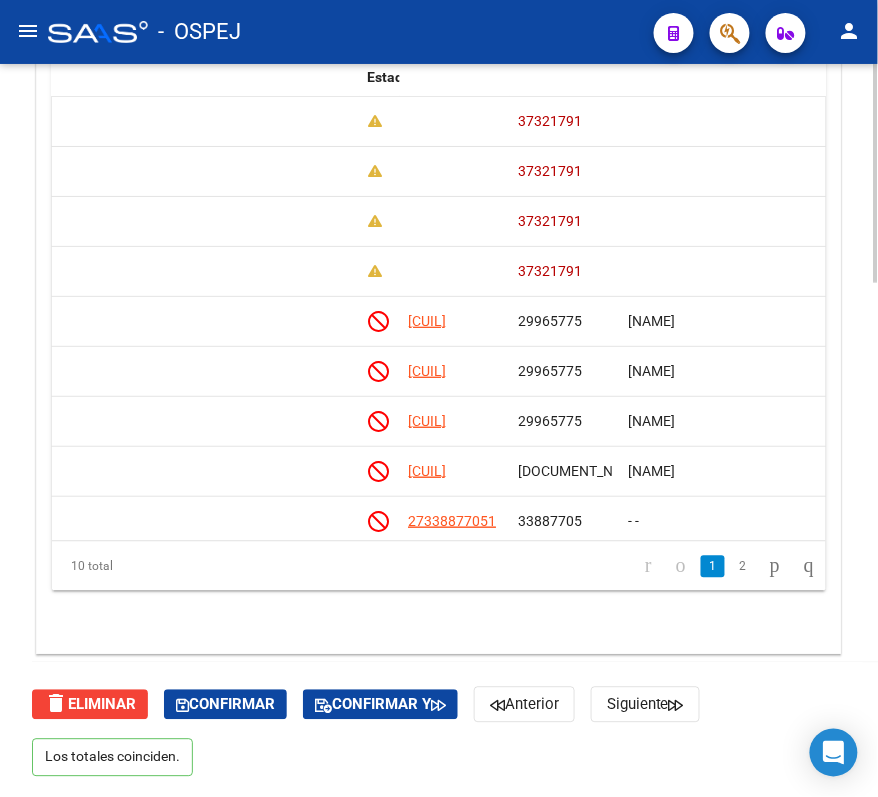 click on "arrow_back Editar 7641    cloud_download  Generar informe  Puede notificar al gerenciador respecto de esta auditoria, para invitarlo a formar parte de la misma realizando comentarios.  NOTIFICAR Totales Auditoría Total Comprobantes:  $ 16.455,00 Total Items Auditados:  $ 16.455,00 Falta Identificar:   $ 0,00 Items Auditados Total Aprobado: $ 16.455,00 Total Debitado: $ 0,00 Totales Aprobado - Imputado x Gerenciador Gerenciador Total B01 - Gea+Call  $ 9.967,00 CUIDADO! SIN GERENCIADOR  $ 6.488,00 Información del área Cambiar de área a esta auditoría  Area * Hospitales de Autogestión Seleccionar area Comentario    Ingresar comentario  save  Guardar Comentario  Comprobantes Asociados a la Auditoría Agregar Comprobante cloud_download  Exportar Comprobantes  ID CAE Razon Social CPBT Monto Fecha Cpbt Fecha Recibido Doc Respaldatoria Doc Trazabilidad Expte. Interno Creado Usuario $ 16.455,00 9224 MUNICIPALIDAD DE CORDOBA  Factura C: 6 - 1436  $ 16.455,00 09/05/2023 17/03/2025 17/03/2025 Id CUIL" 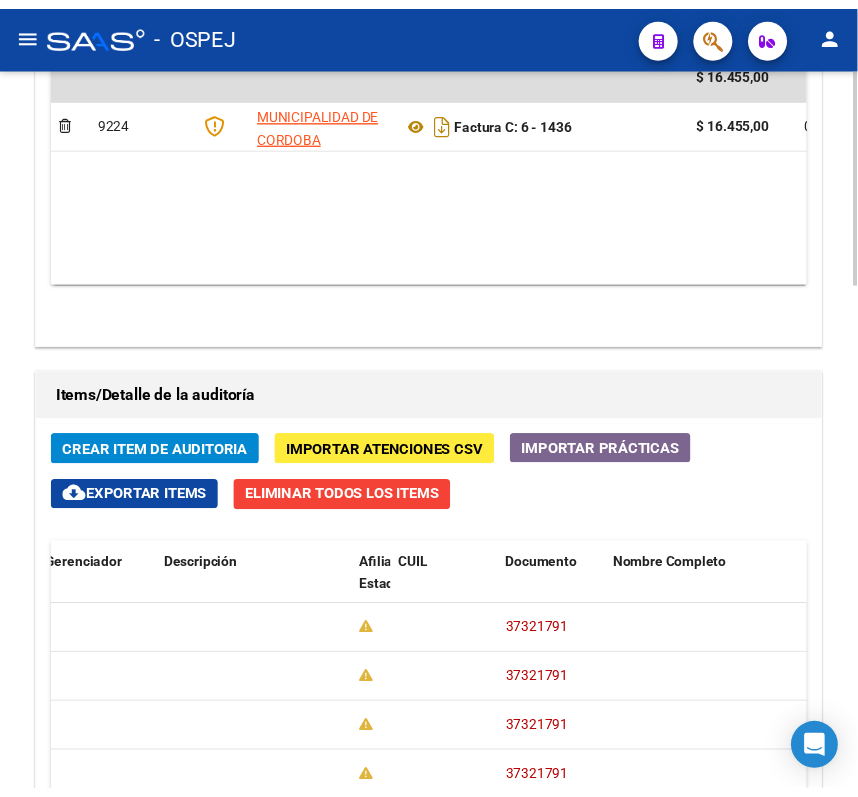 scroll, scrollTop: 1502, scrollLeft: 0, axis: vertical 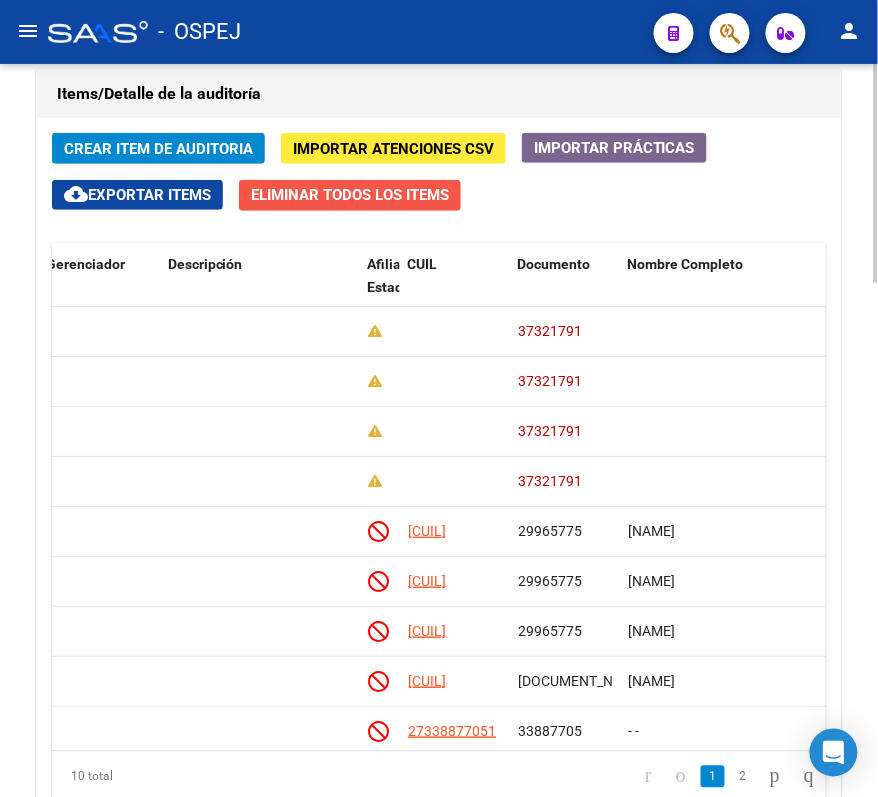 click on "Eliminar Todos los Items" 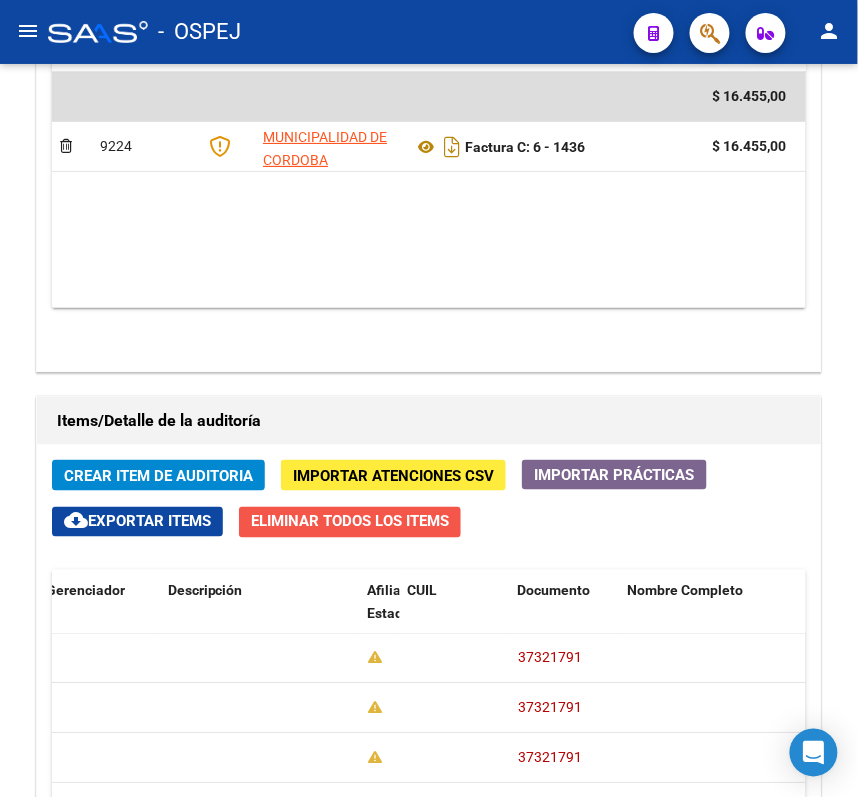 scroll, scrollTop: 1830, scrollLeft: 0, axis: vertical 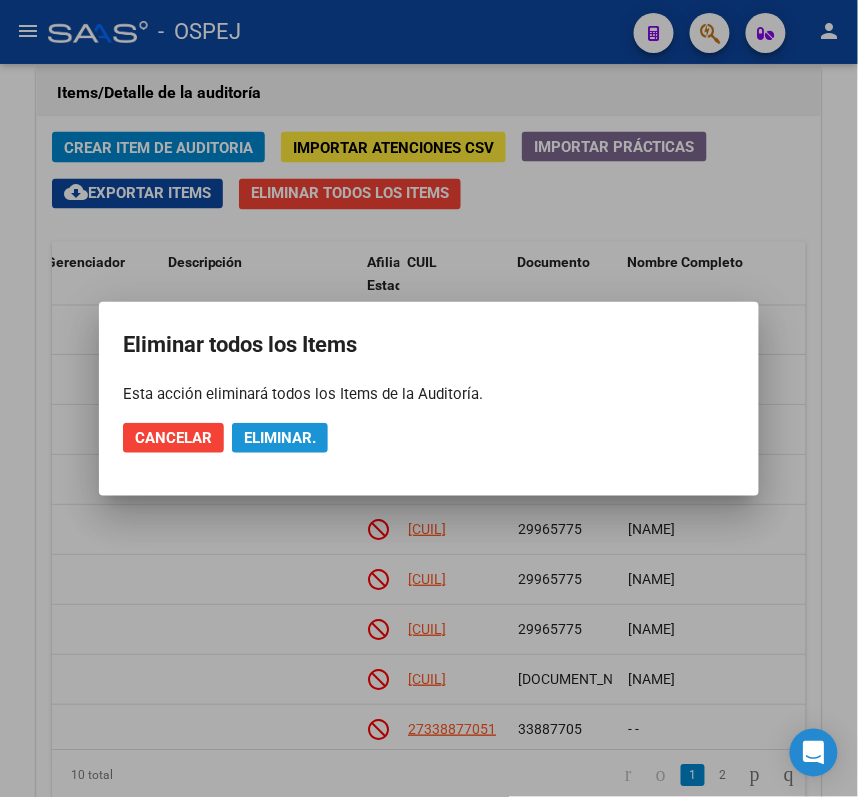 click on "Eliminar." 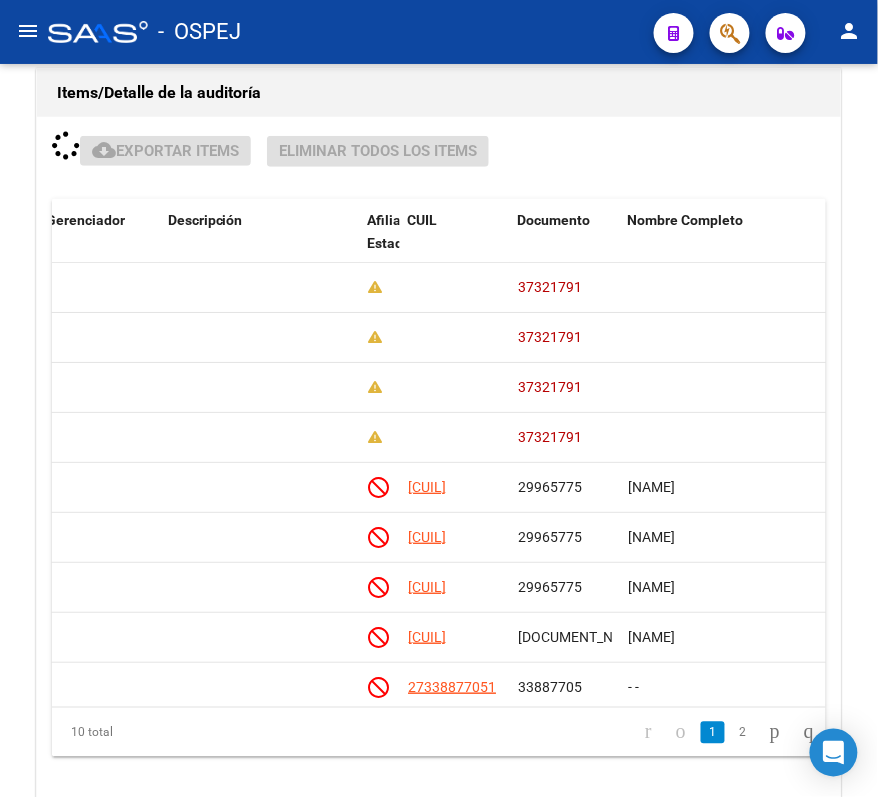scroll, scrollTop: 1502, scrollLeft: 0, axis: vertical 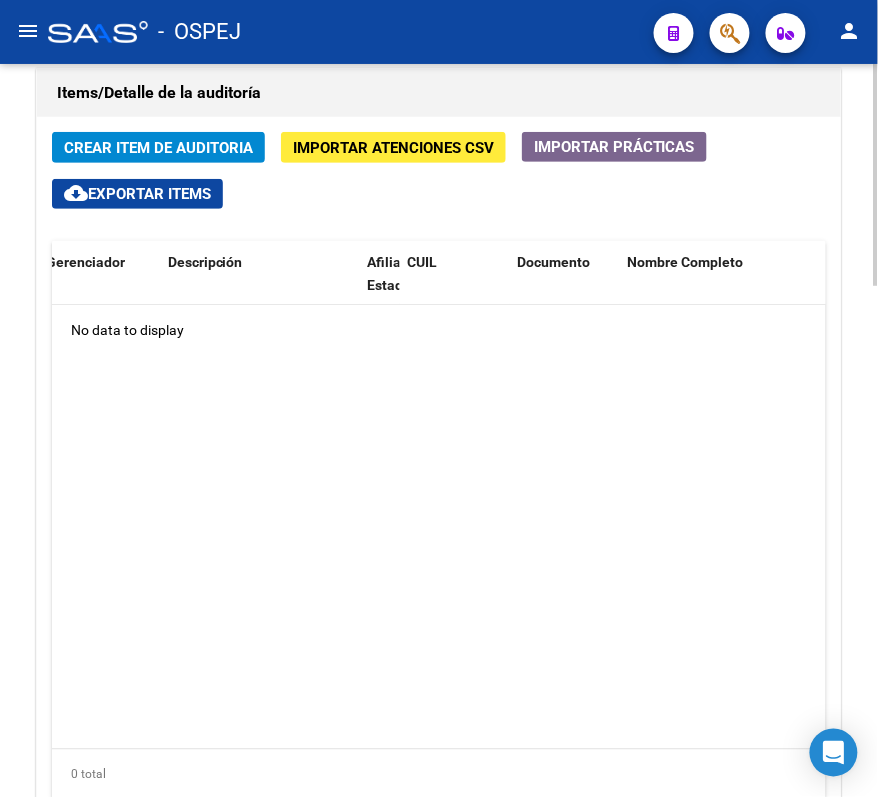 click on "No data to display" 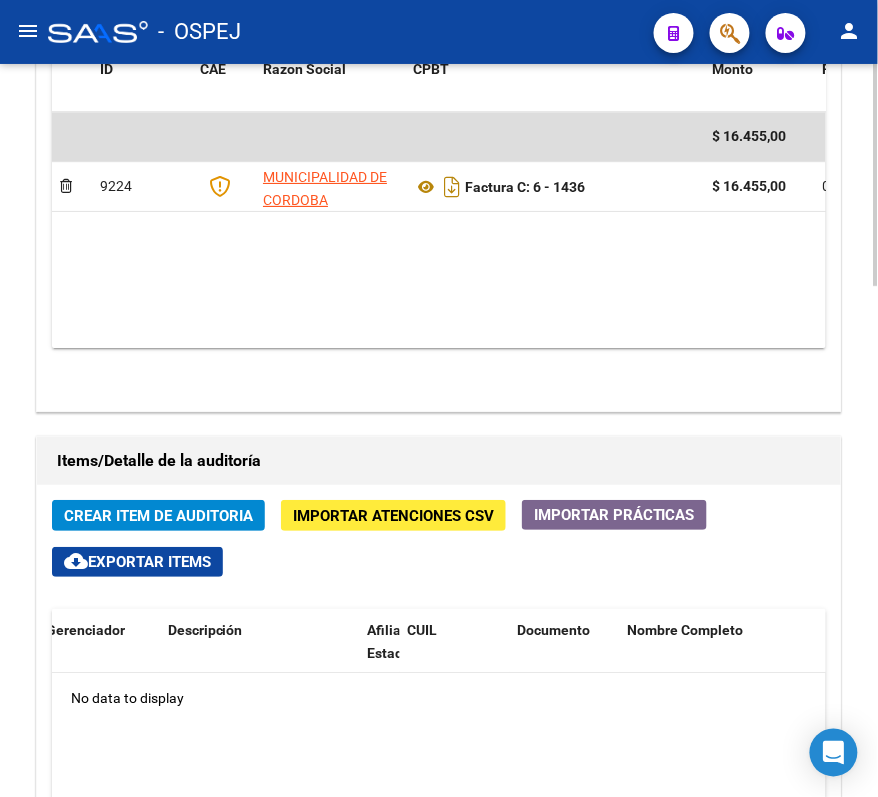 scroll, scrollTop: 1364, scrollLeft: 0, axis: vertical 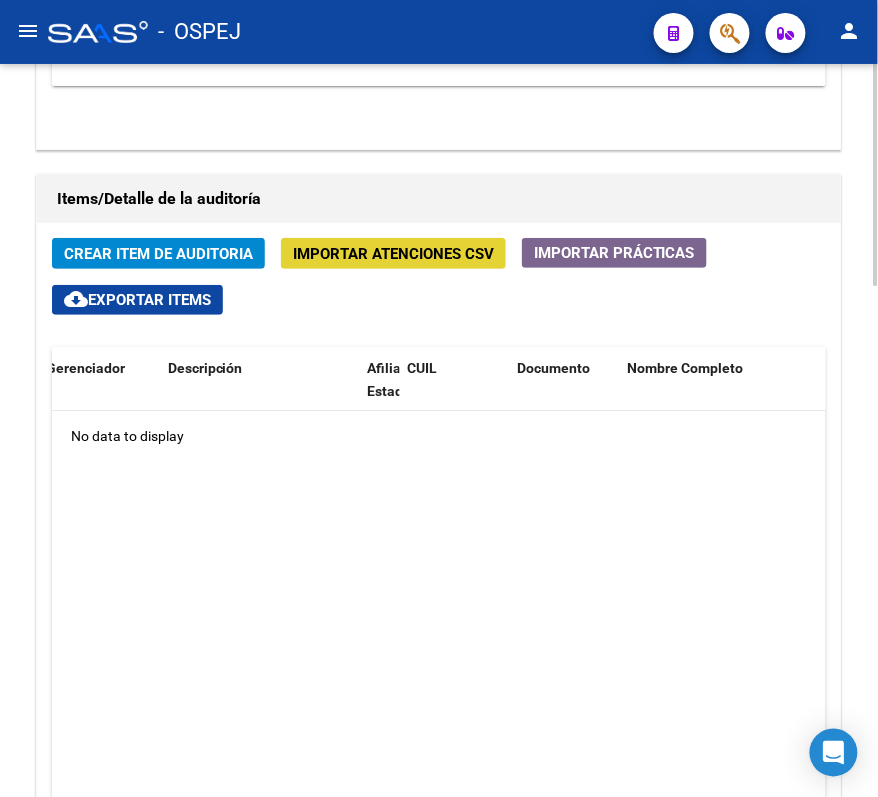 click on "Importar Atenciones CSV" 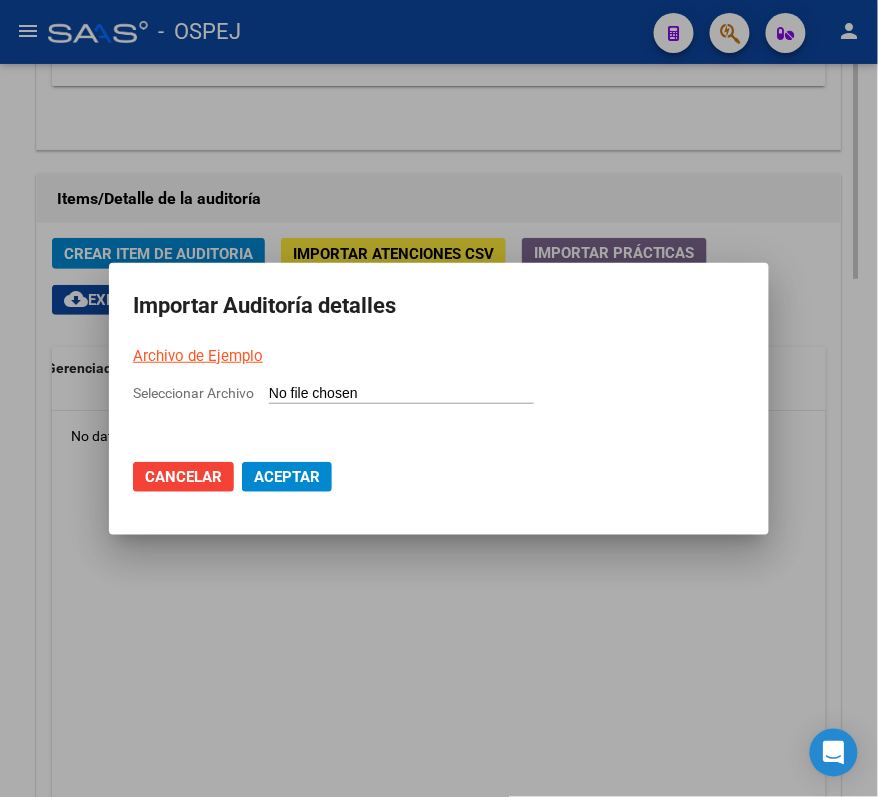 scroll, scrollTop: 1452, scrollLeft: 0, axis: vertical 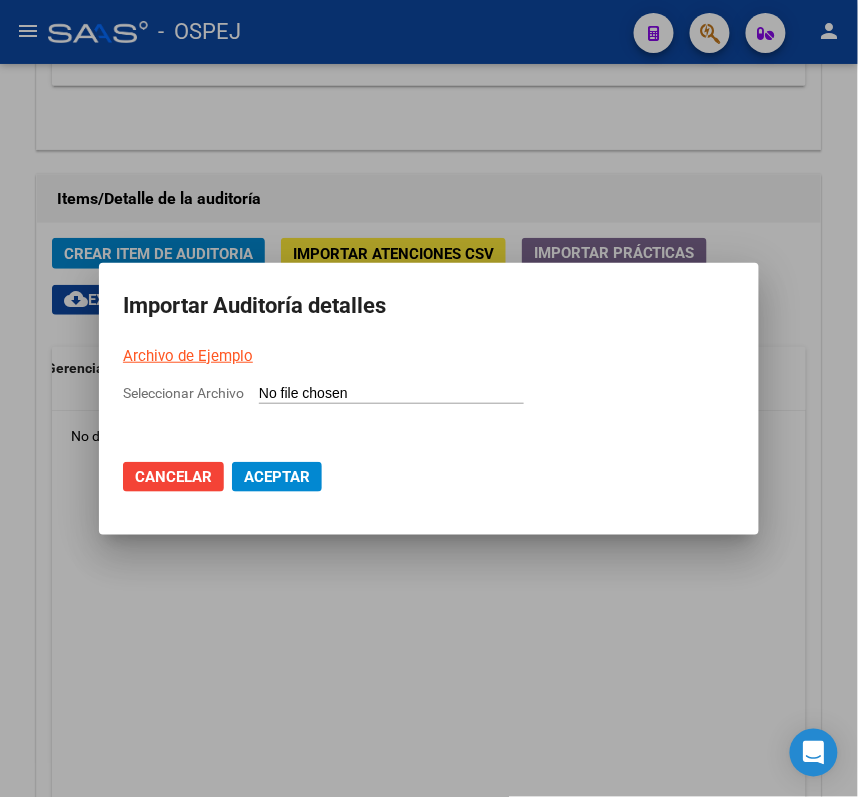 click on "Seleccionar Archivo" at bounding box center [391, 394] 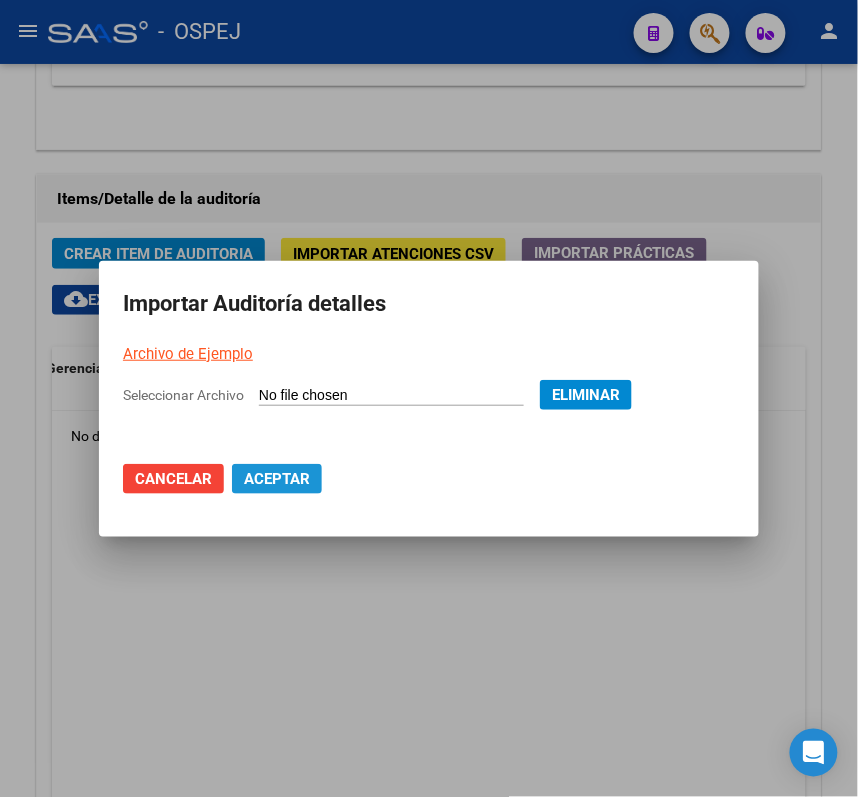 click on "Aceptar" 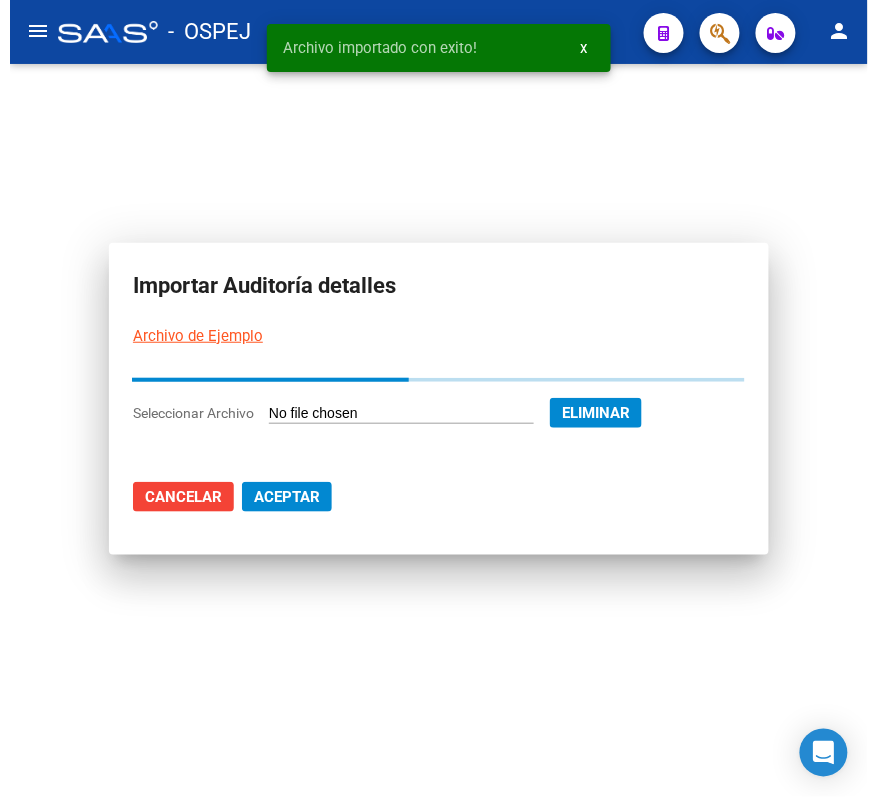 scroll, scrollTop: 0, scrollLeft: 0, axis: both 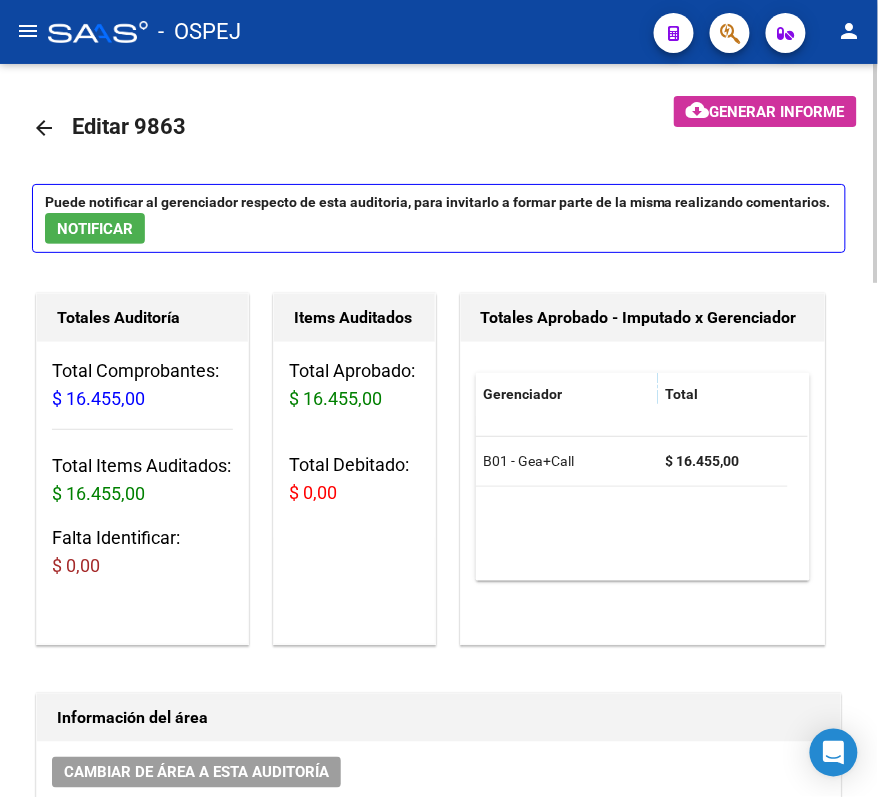 click on "arrow_back" 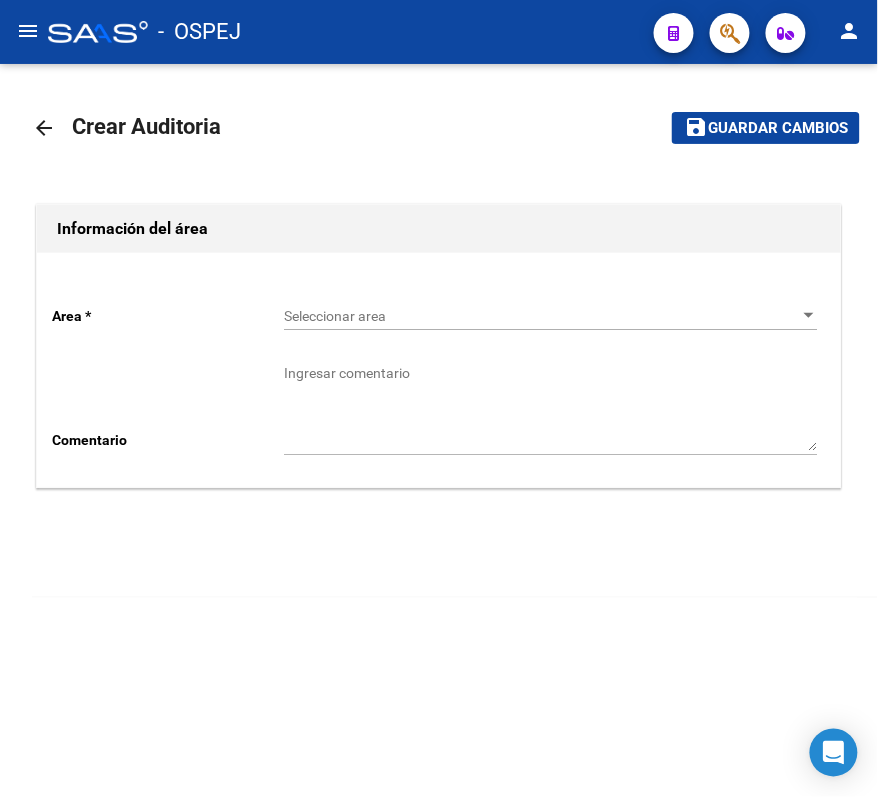click on "arrow_back" 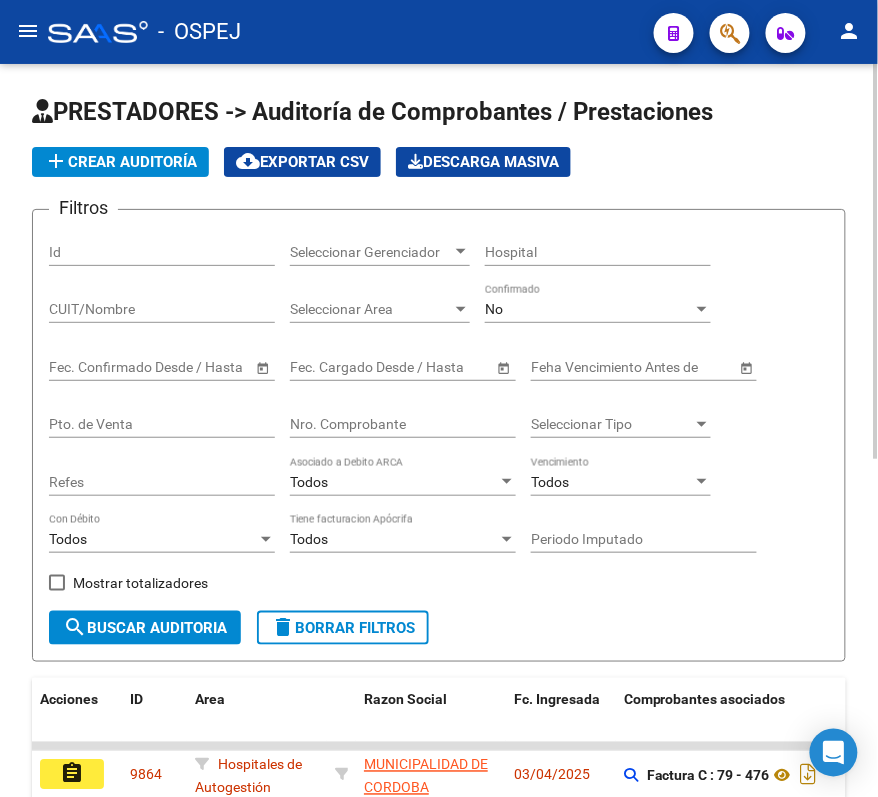 drag, startPoint x: 554, startPoint y: 333, endPoint x: 554, endPoint y: 297, distance: 36 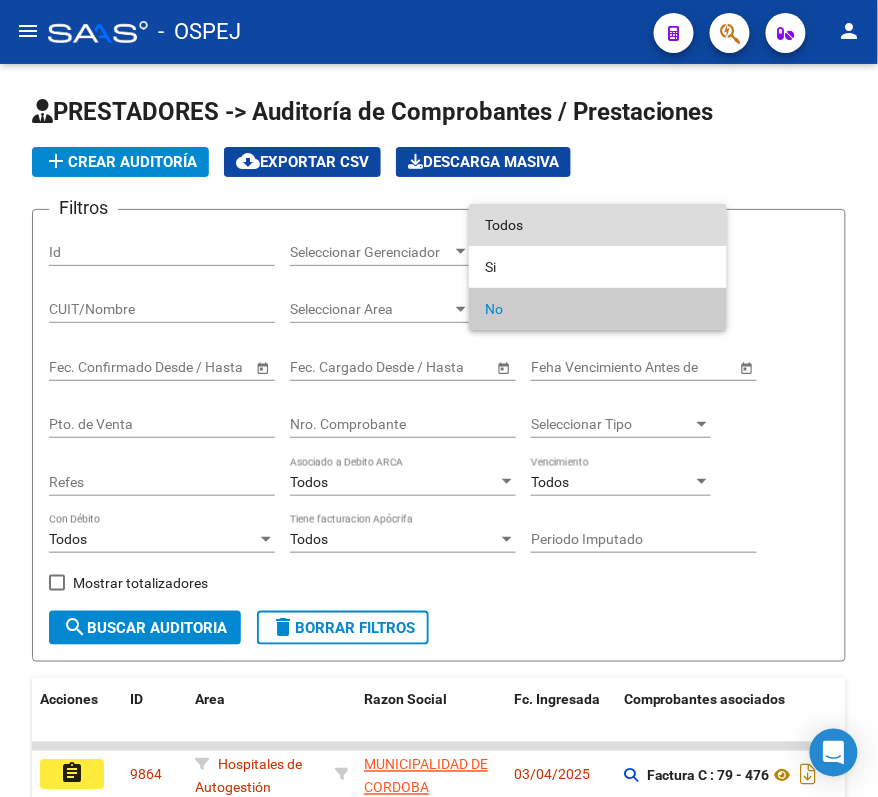 click on "Todos" at bounding box center (598, 225) 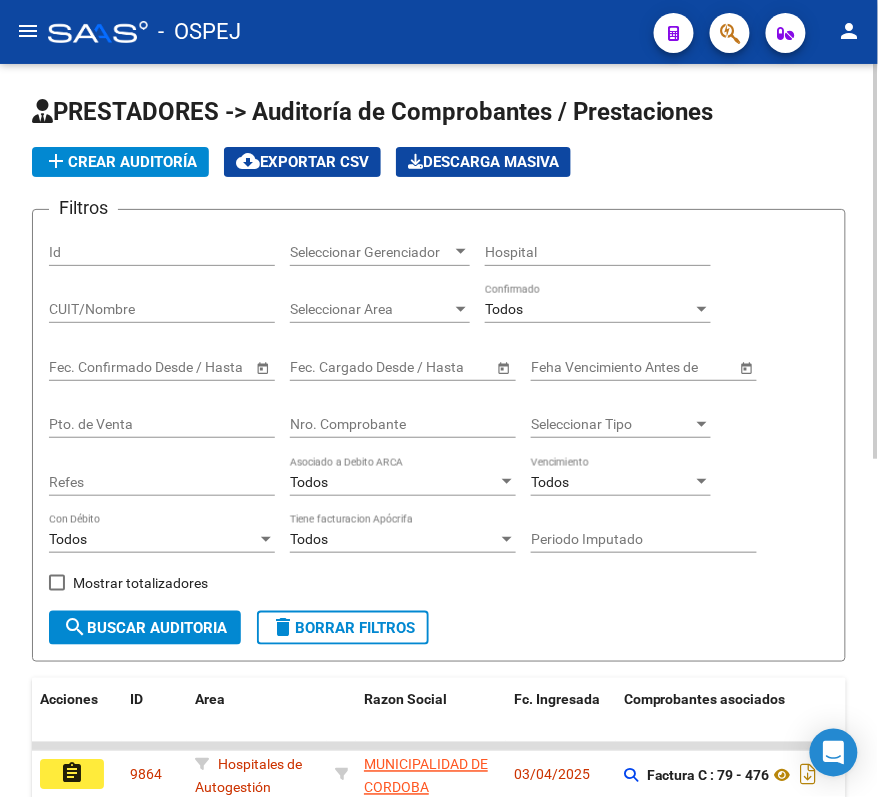 click on "Nro. Comprobante" 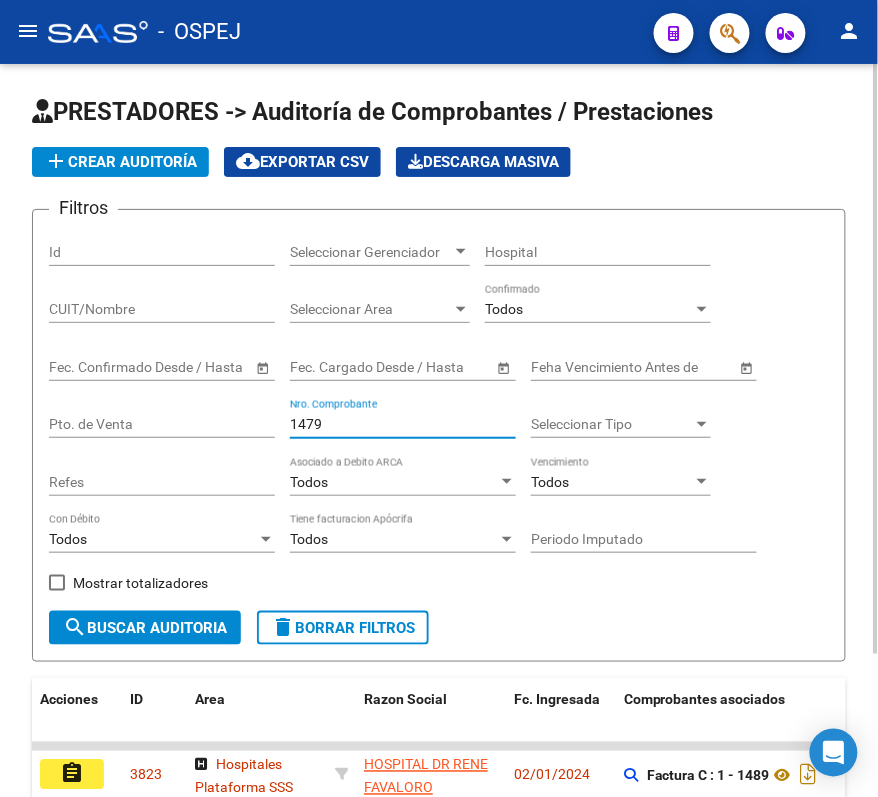 type on "1480" 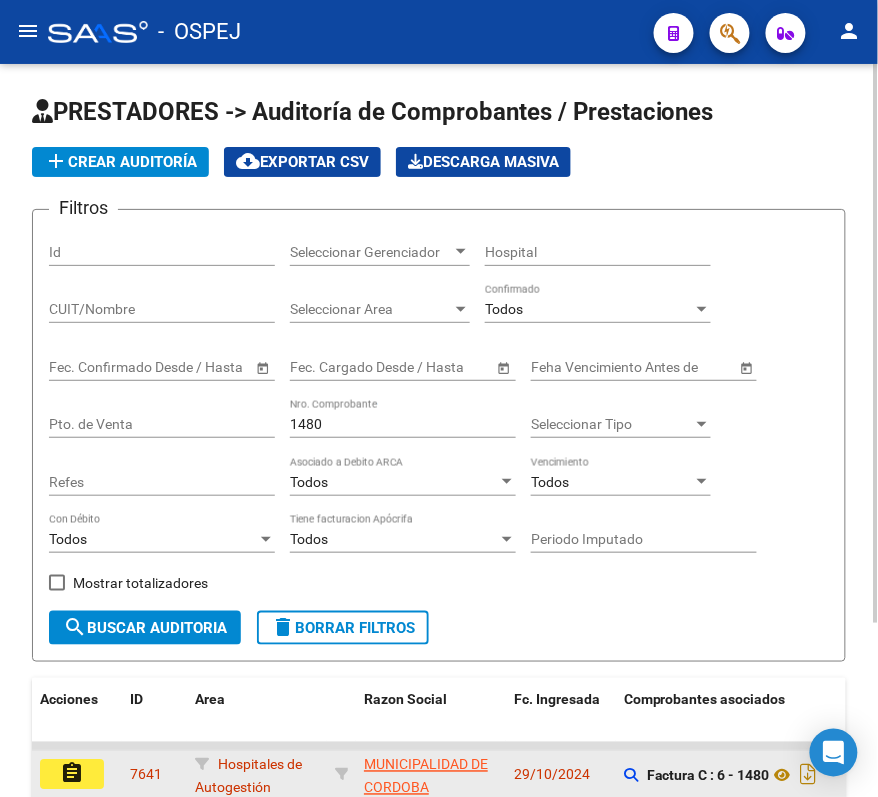 click on "assignment" 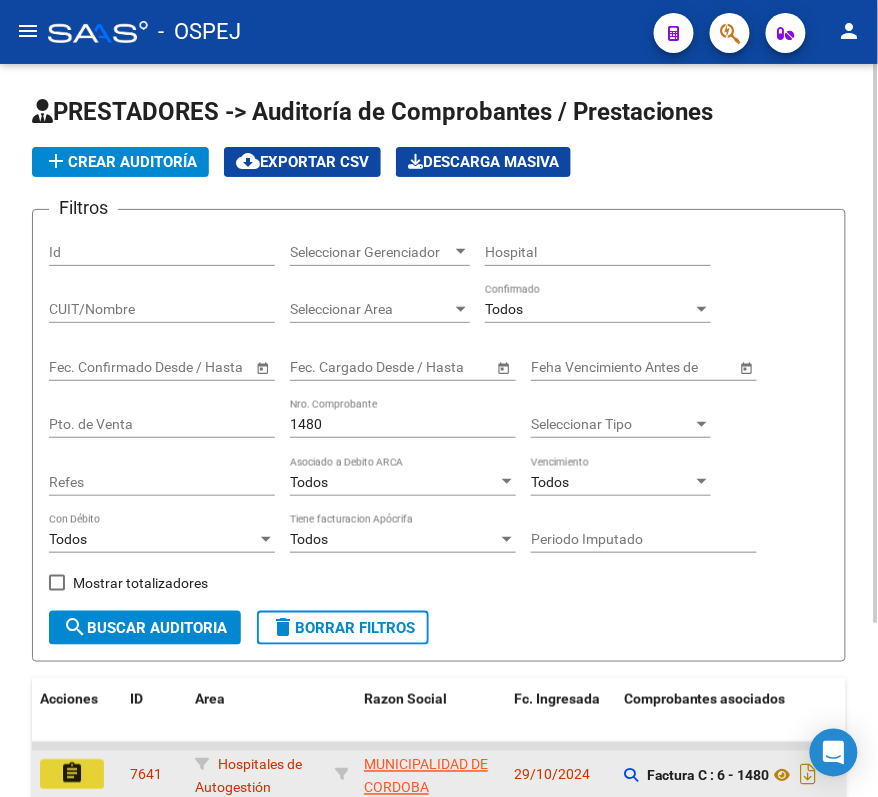 click on "assignment" 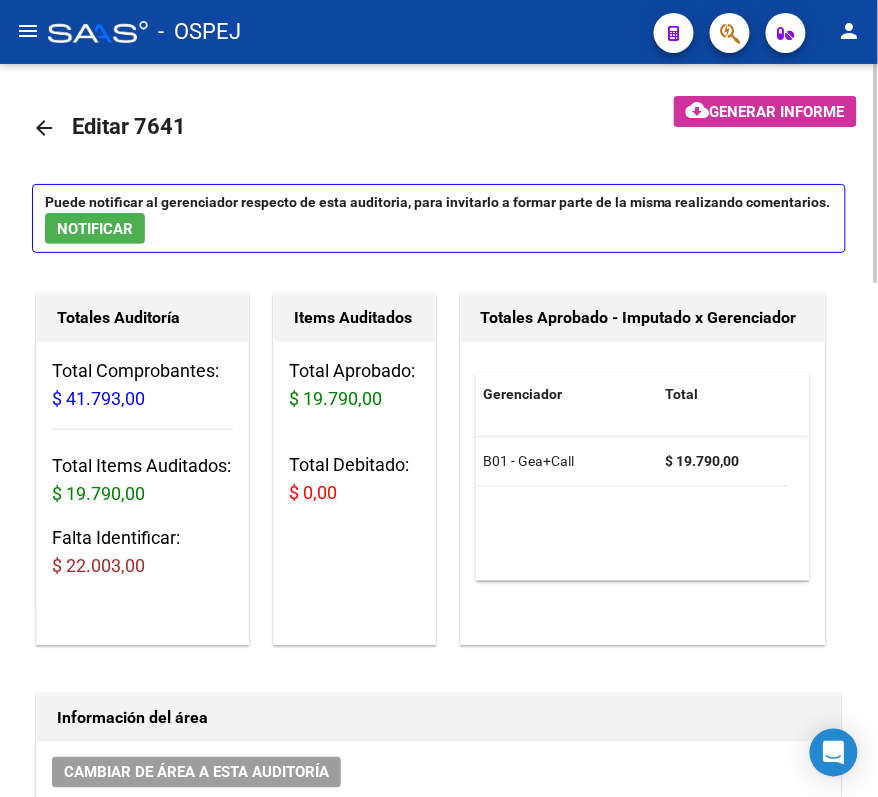 click on "Items Auditados Total Aprobado: $ 19.790,00 Total Debitado: $ 0,00" 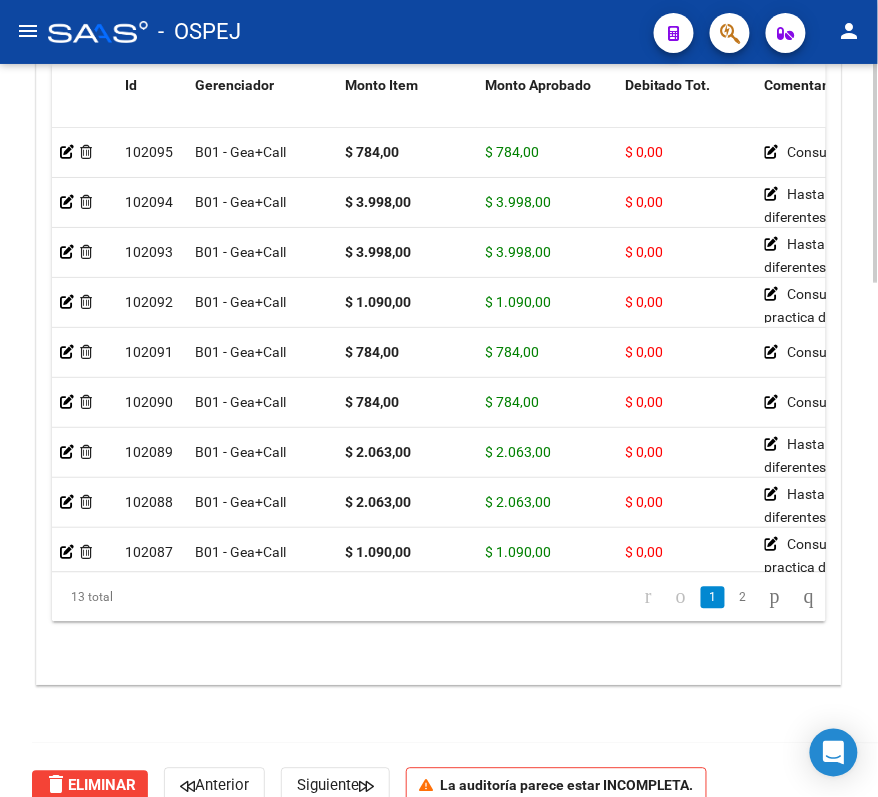 scroll, scrollTop: 1716, scrollLeft: 0, axis: vertical 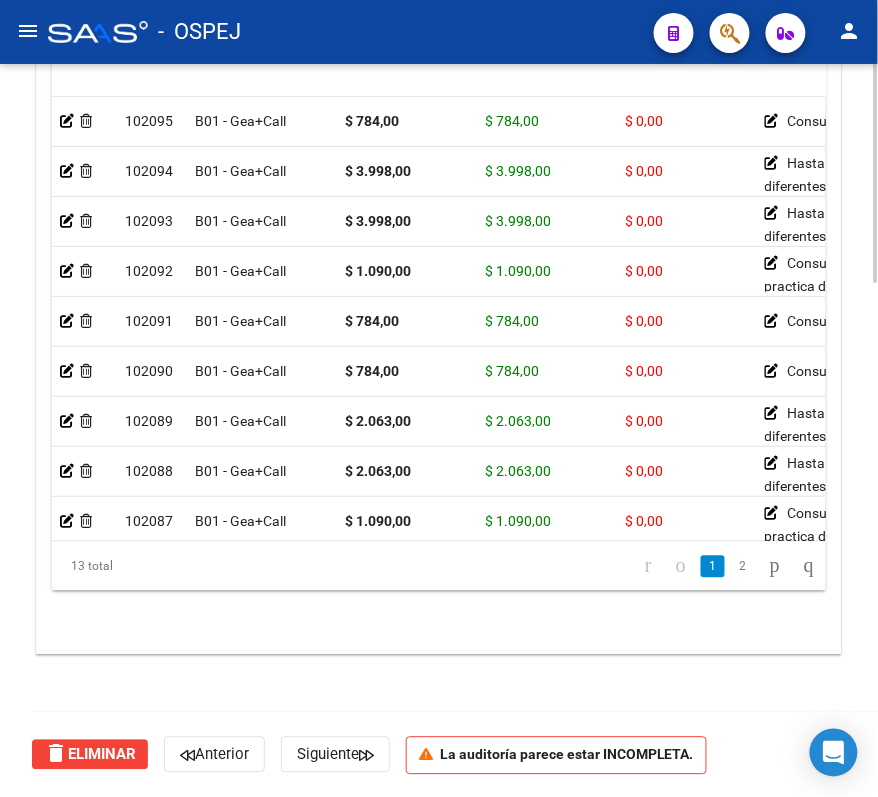click on "Crear Item de Auditoria Importar Atenciones CSV  Importar Prácticas
cloud_download  Exportar Items   Eliminar Todos los Items  Id Gerenciador Monto Item Monto Aprobado Debitado Tot. Comentario Comentario Gerenciador Descripción Afiliado Estado CUIL Documento Nombre Completo Fec. Prestación Atencion Tipo Nomenclador Código Nomenclador Nombre Usuario Creado Area Creado Area Modificado     102095  B01 - Gea+Call $ 784,00 $ 784,00 $ 0,00      Consulta en Caps       Consulta en Caps  20209974968  20997496   [NAME]   01/06/2023  [NAME]   06/02/2025   Hospitales de Autogestión     102094  B01 - Gea+Call $ 3.998,00 $ 3.998,00 $ 0,00      Hasta tres practicas diferentes S 3998.00 del presente listado o de similar complejidad.Audiometria.Biom icroscopia.Campo visual simple.Colposcopia.Electrooc ulograma Estimulacion electrica funcional.Lavajes de oidos.Monitoreo fetal      20209974968  20997496   [NAME]   01/06/2023  [NAME]   06/02/2025       102093" 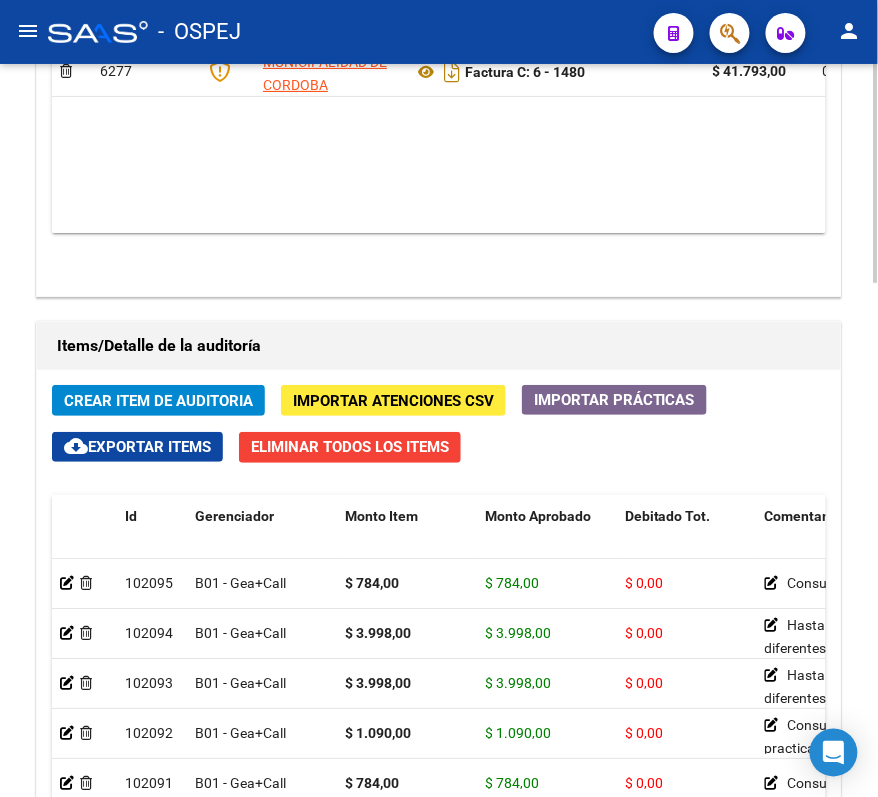 scroll, scrollTop: 1342, scrollLeft: 0, axis: vertical 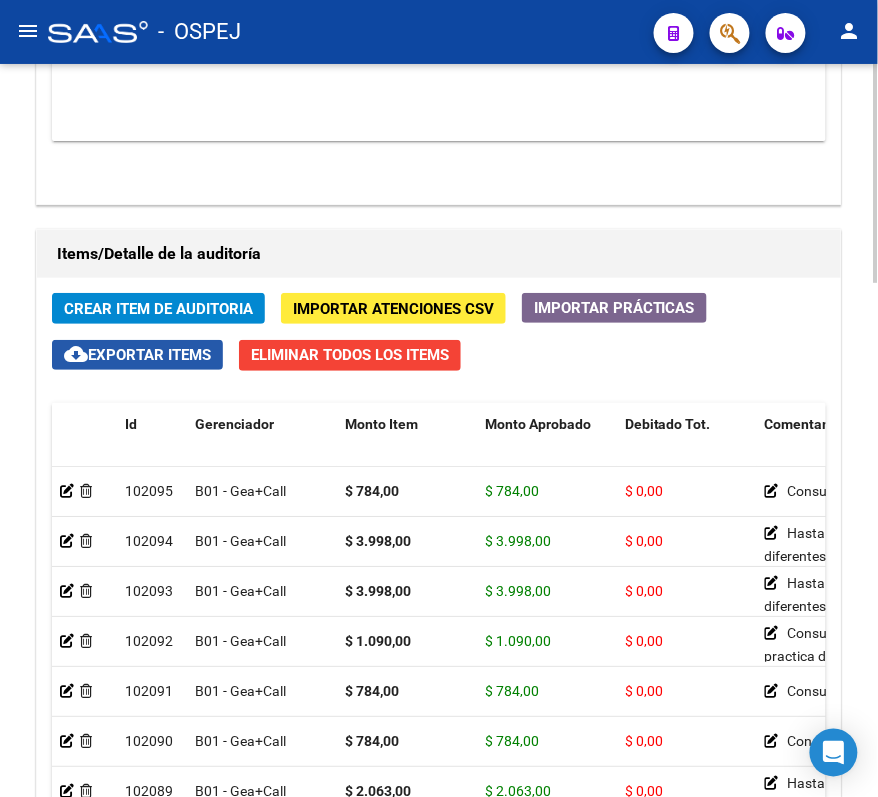 click on "cloud_download  Exportar Items" 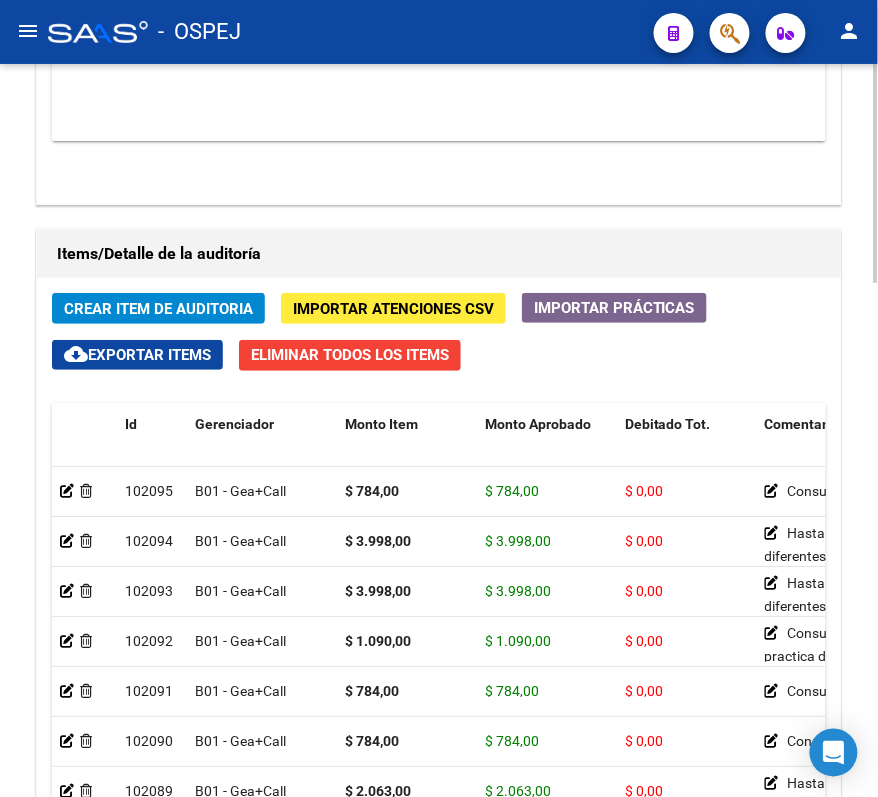 click on "Agregar Comprobante cloud_download  Exportar Comprobantes  ID CAE Razon Social CPBT Monto Fecha Cpbt Fecha Recibido Doc Respaldatoria Doc Trazabilidad Expte. Interno Creado Usuario $ 41.793,00 6277 MUNICIPALIDAD DE CORDOBA  Factura C: 6 - 1480  $ 41.793,00 08/06/2023 29/10/2024 29/10/2024 [NAME] - [EMAIL]" 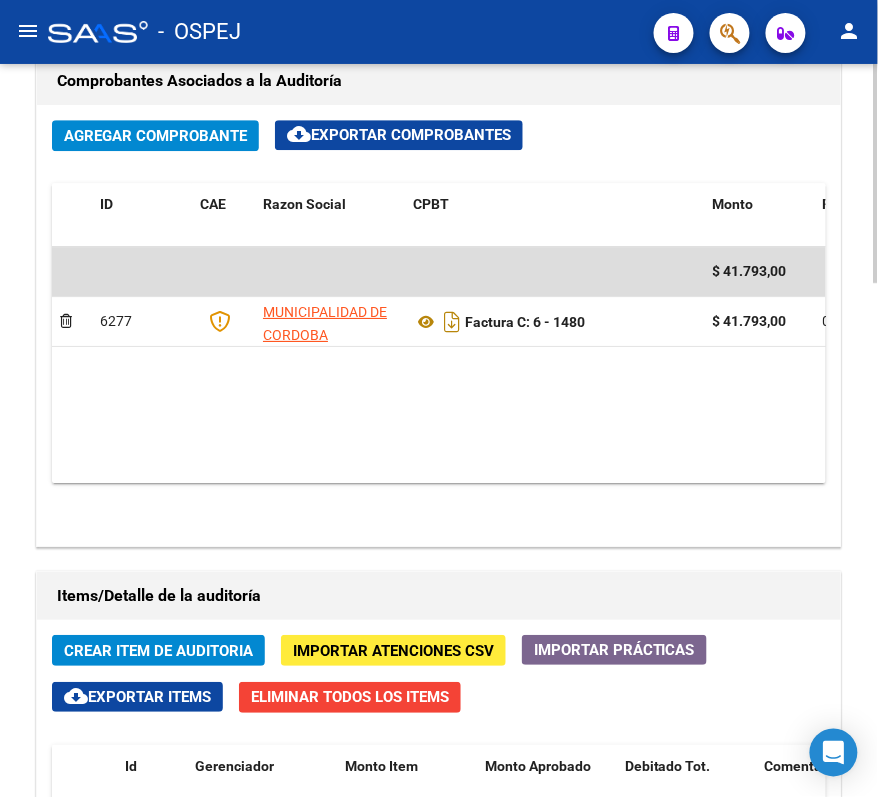 scroll, scrollTop: 702, scrollLeft: 0, axis: vertical 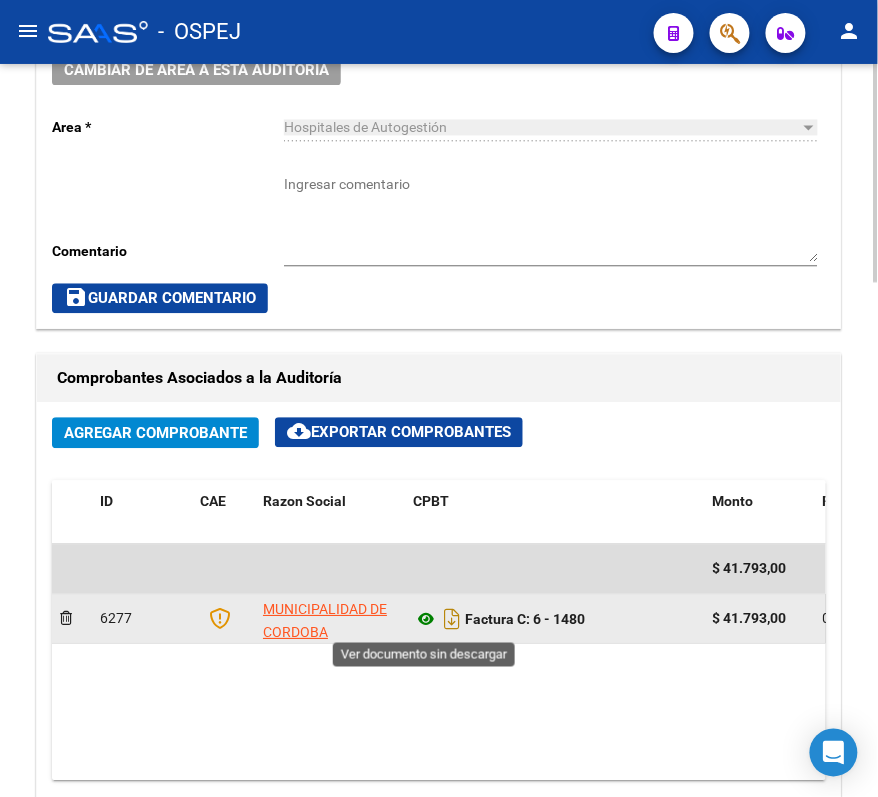click 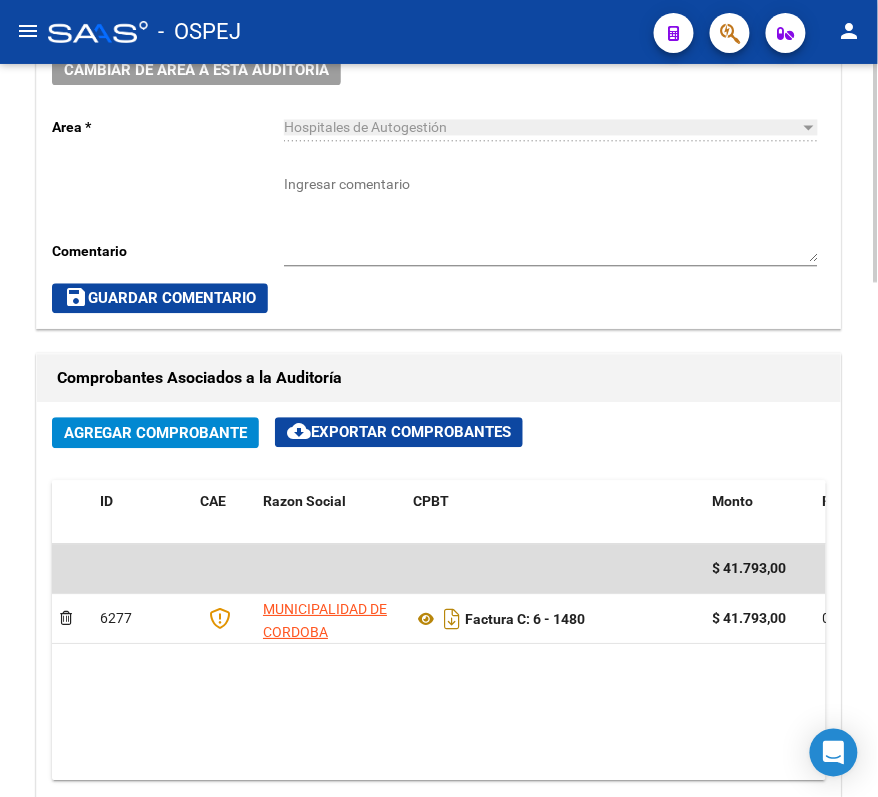 click on "Cambiar de área a esta auditoría  Area * Hospitales de Autogestión Seleccionar area Comentario    Ingresar comentario  save  Guardar Comentario" 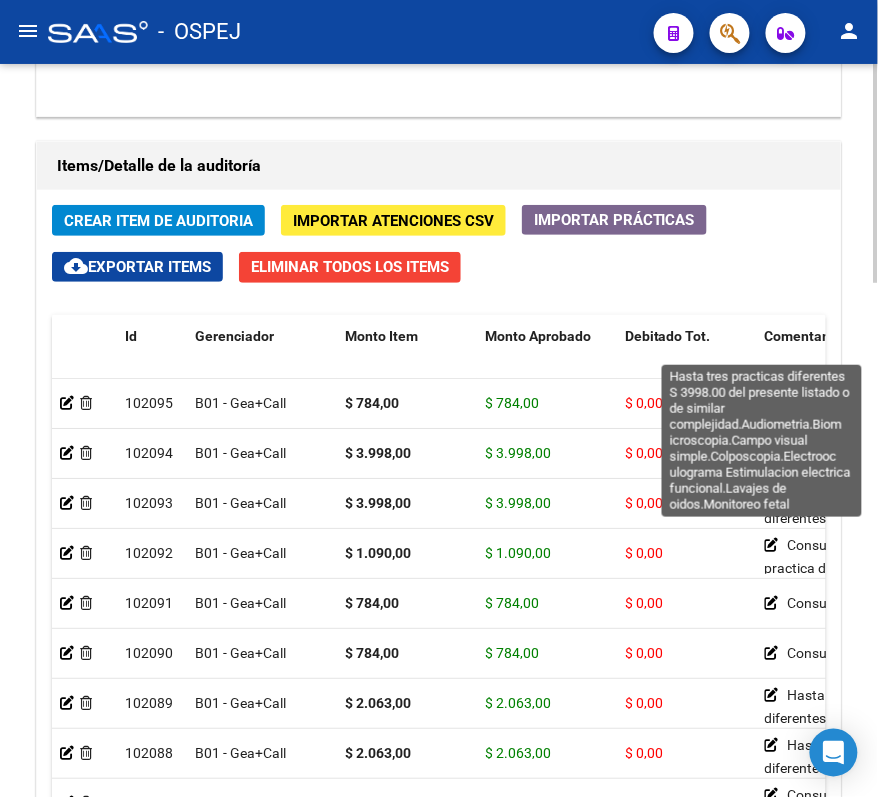 scroll, scrollTop: 1716, scrollLeft: 0, axis: vertical 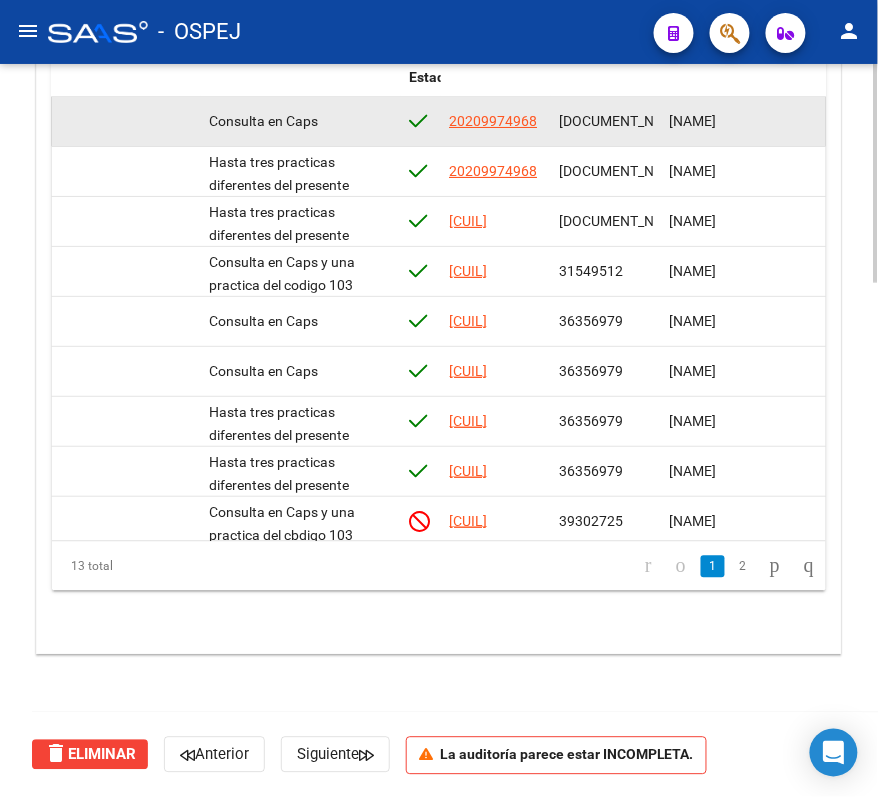 click on "20209974968" 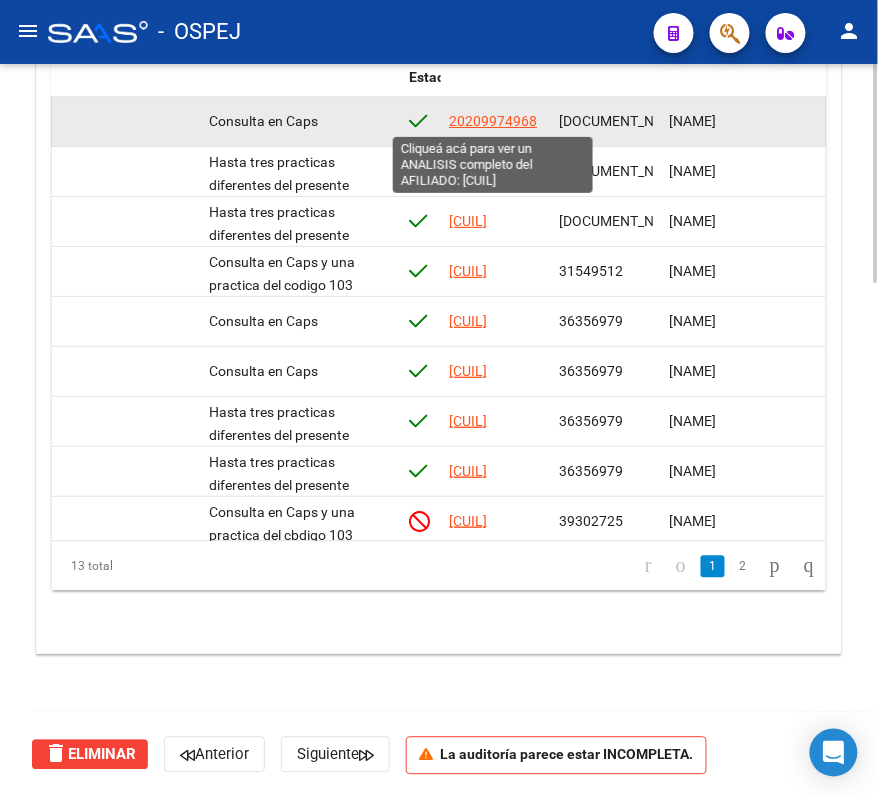 click on "20209974968" 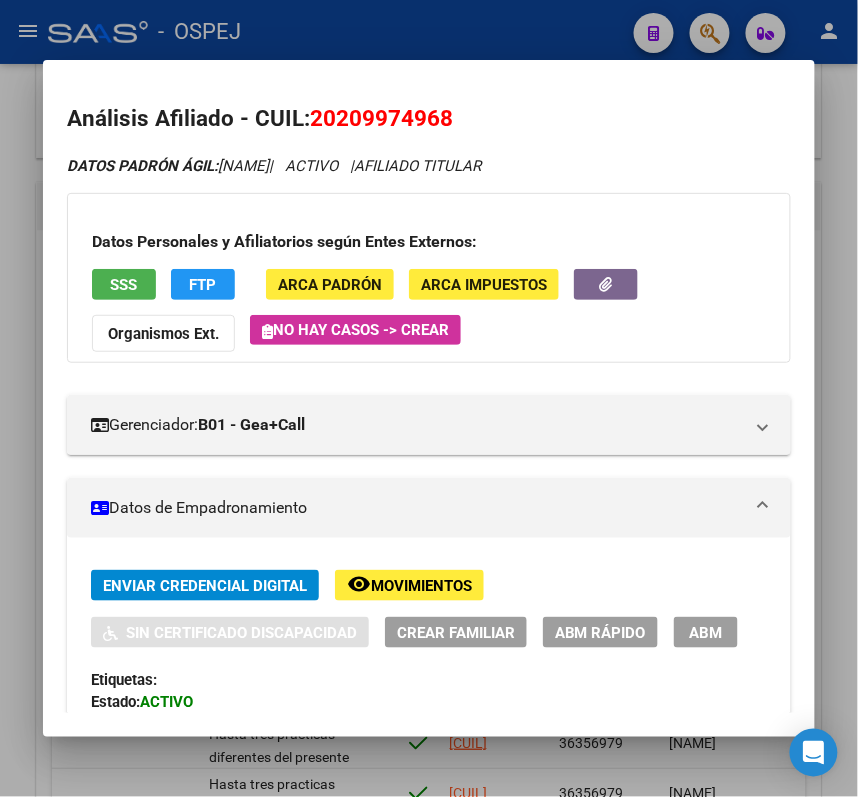 click at bounding box center (429, 398) 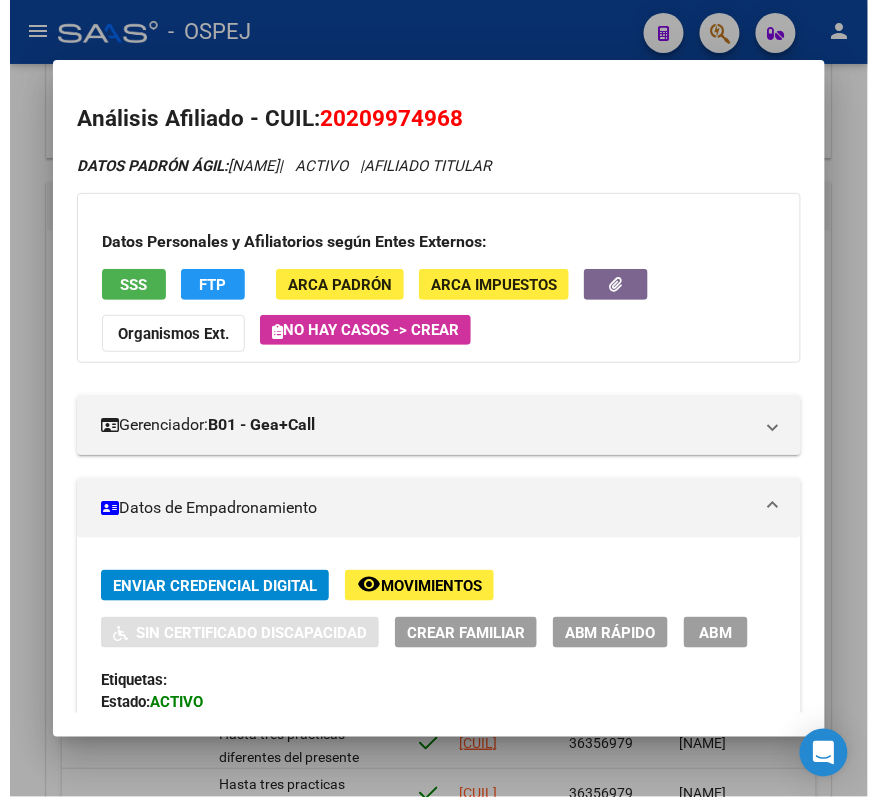 scroll, scrollTop: 1388, scrollLeft: 0, axis: vertical 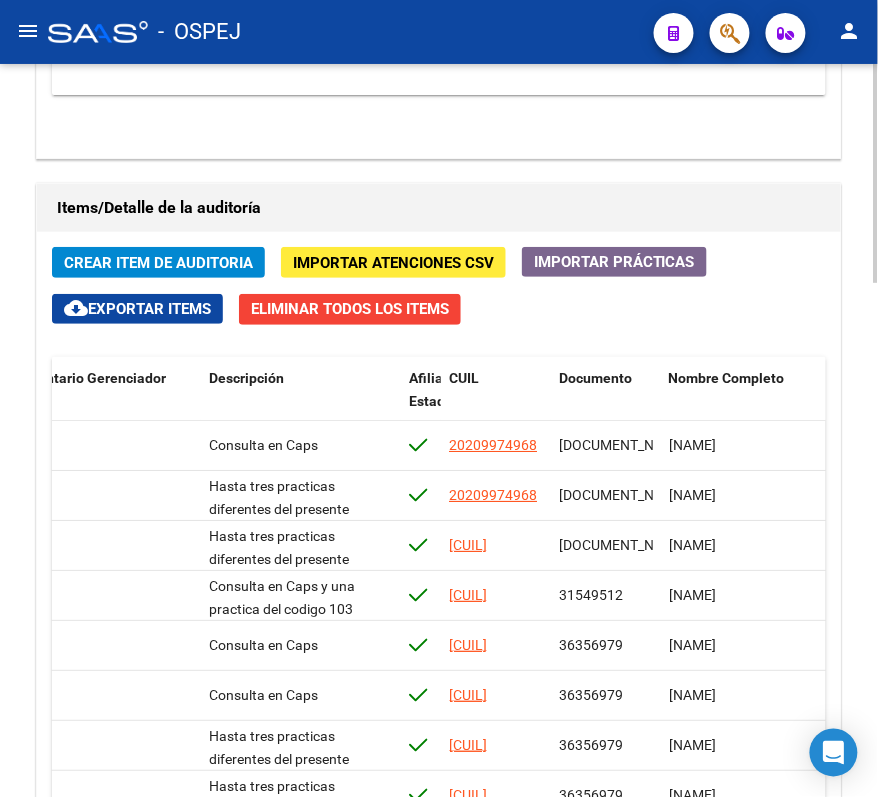 click on "Nombre Completo" 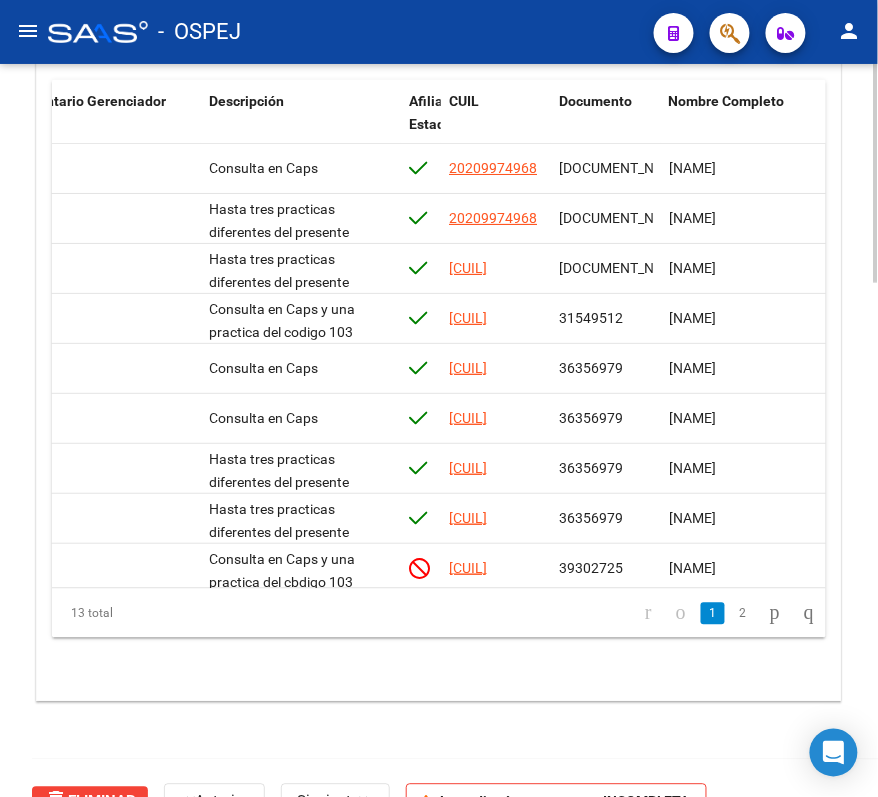 scroll, scrollTop: 1662, scrollLeft: 0, axis: vertical 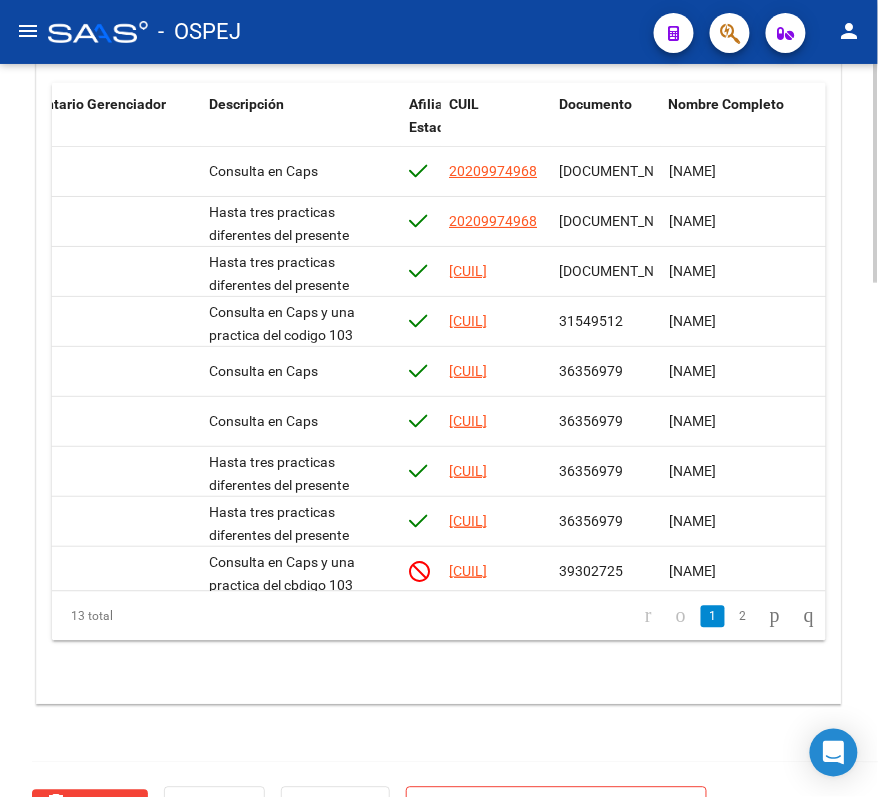 click on "arrow_back Editar 7641    cloud_download  Generar informe  Puede notificar al gerenciador respecto de esta auditoria, para invitarlo a formar parte de la misma realizando comentarios.  NOTIFICAR Totales Auditoría Total Comprobantes:  $ 41.793,00 Total Items Auditados:  $ 19.790,00 Falta Identificar:   $ 22.003,00 Items Auditados Total Aprobado: $ 19.790,00 Total Debitado: $ 0,00 Totales Aprobado - Imputado x Gerenciador Gerenciador Total B01 - Gea+Call  $ 19.790,00 Información del área Cambiar de área a esta auditoría  Area * Hospitales de Autogestión Seleccionar area Comentario    Ingresar comentario  save  Guardar Comentario  Comprobantes Asociados a la Auditoría Agregar Comprobante cloud_download  Exportar Comprobantes  ID CAE Razon Social CPBT Monto Fecha Cpbt Fecha Recibido Doc Respaldatoria Doc Trazabilidad Expte. Interno Creado Usuario $ 41.793,00 6277 MUNICIPALIDAD DE CORDOBA  Factura C: 6 - 1480  $ 41.793,00 08/06/2023 29/10/2024 29/10/2024 [NAME] - [EMAIL]" 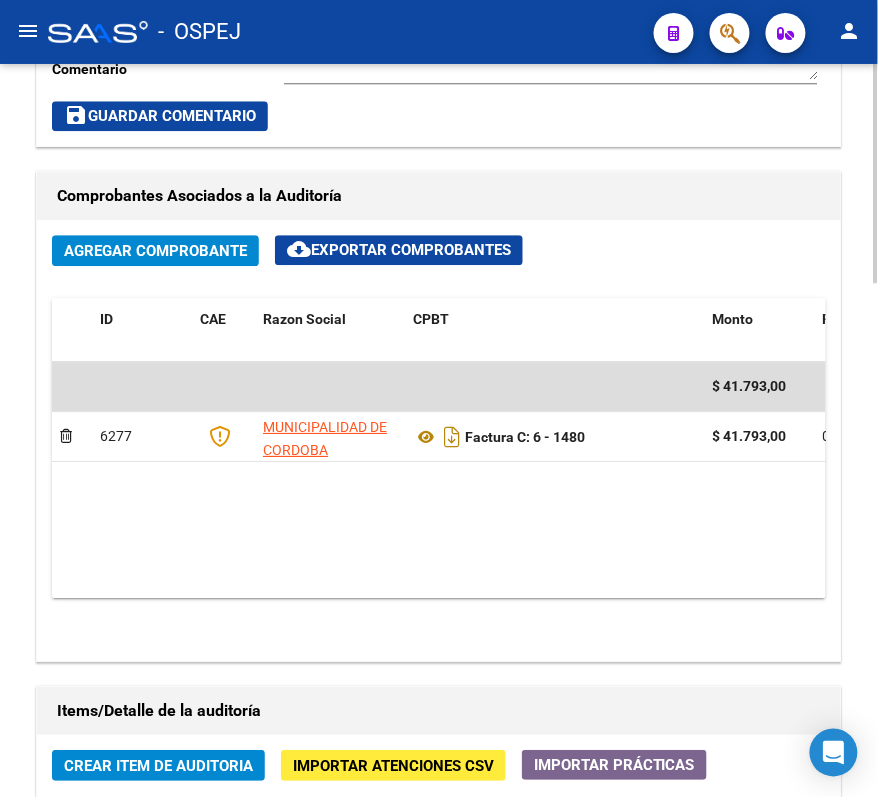 scroll, scrollTop: 1129, scrollLeft: 0, axis: vertical 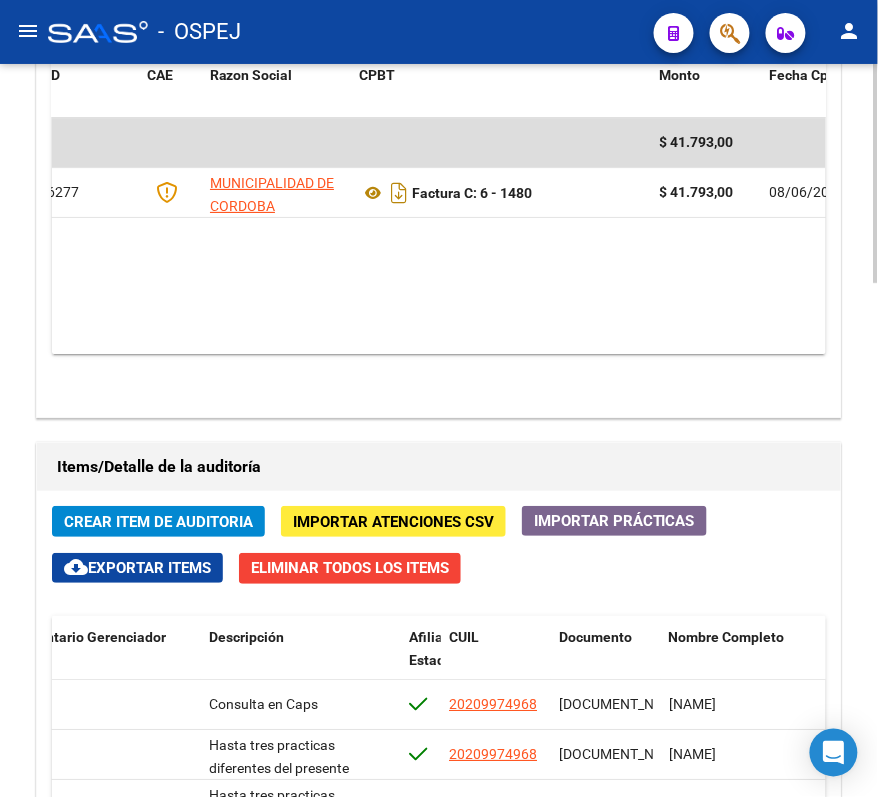 click on "$ 41.793,00 6277 MUNICIPALIDAD DE CORDOBA  Factura C: 6 - 1480  $ 41.793,00 08/06/2023 29/10/2024 29/10/2024 [NAME] - [EMAIL]" 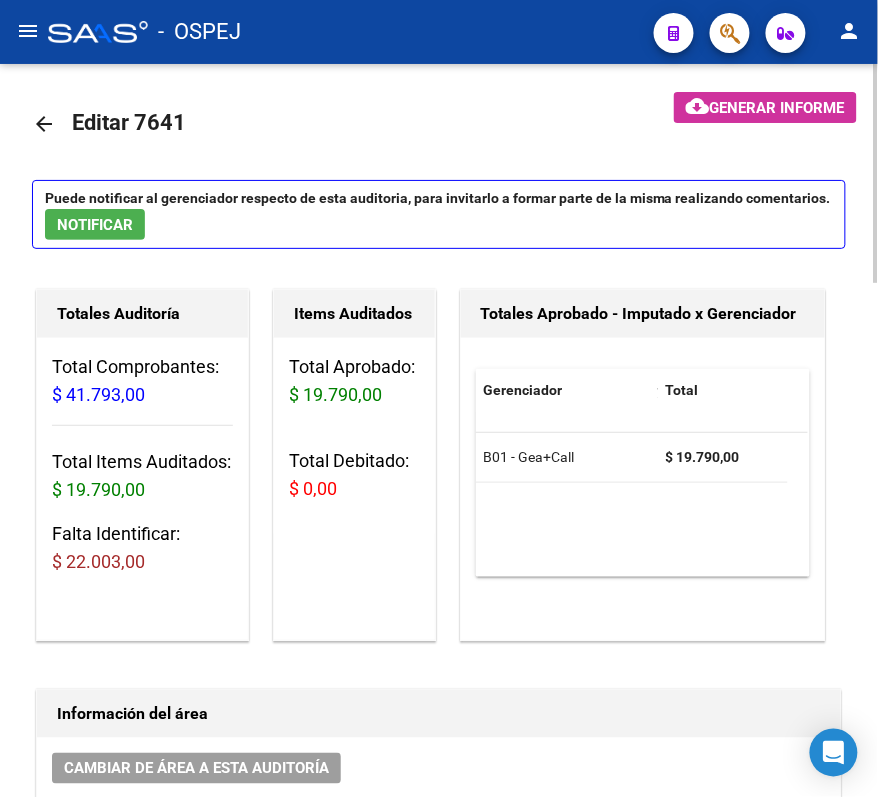 scroll, scrollTop: 0, scrollLeft: 0, axis: both 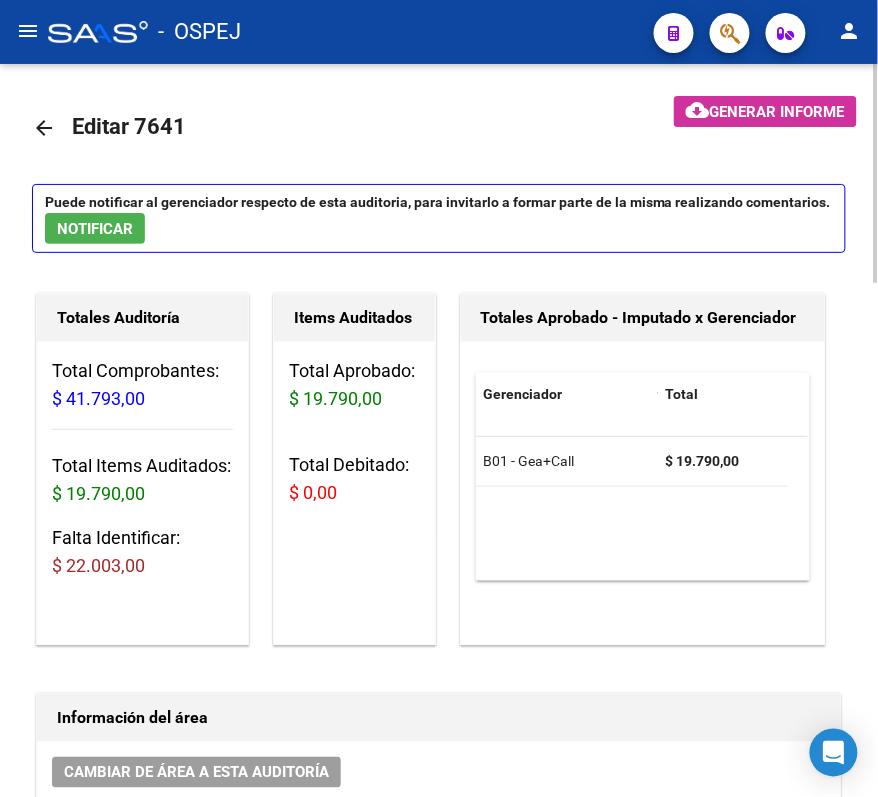 click on "arrow_back" 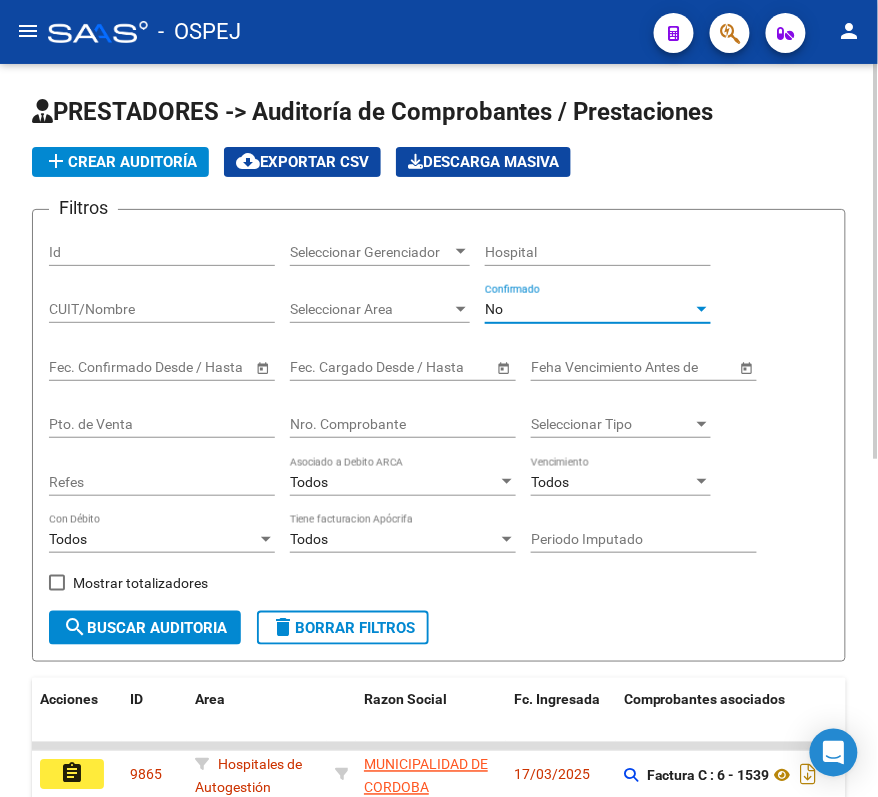 click on "No" at bounding box center [589, 309] 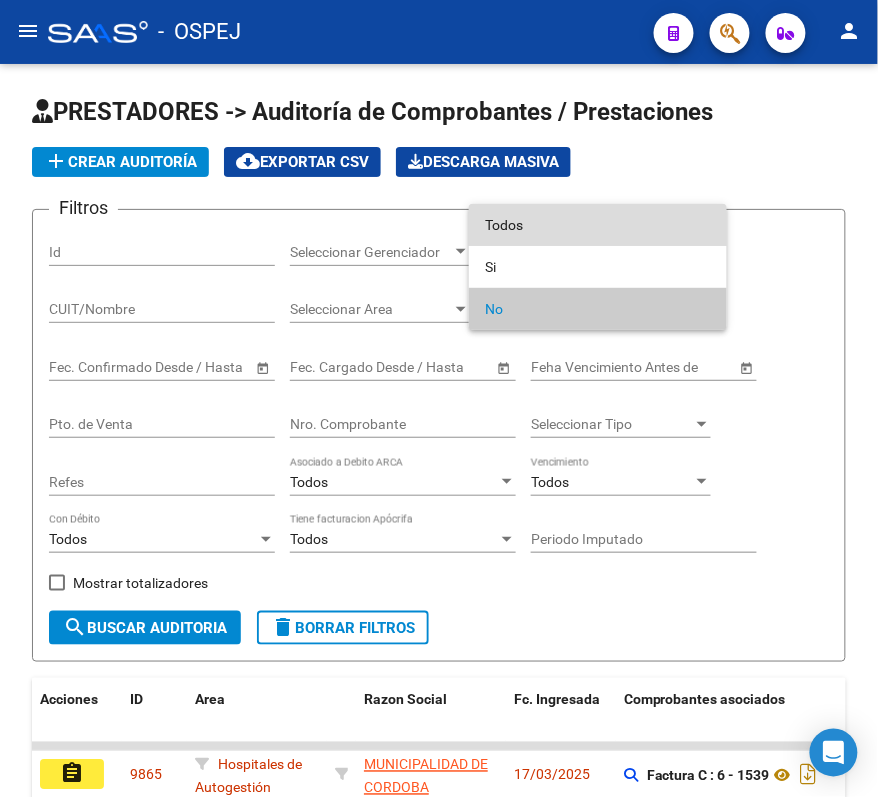 click on "Todos" at bounding box center (598, 225) 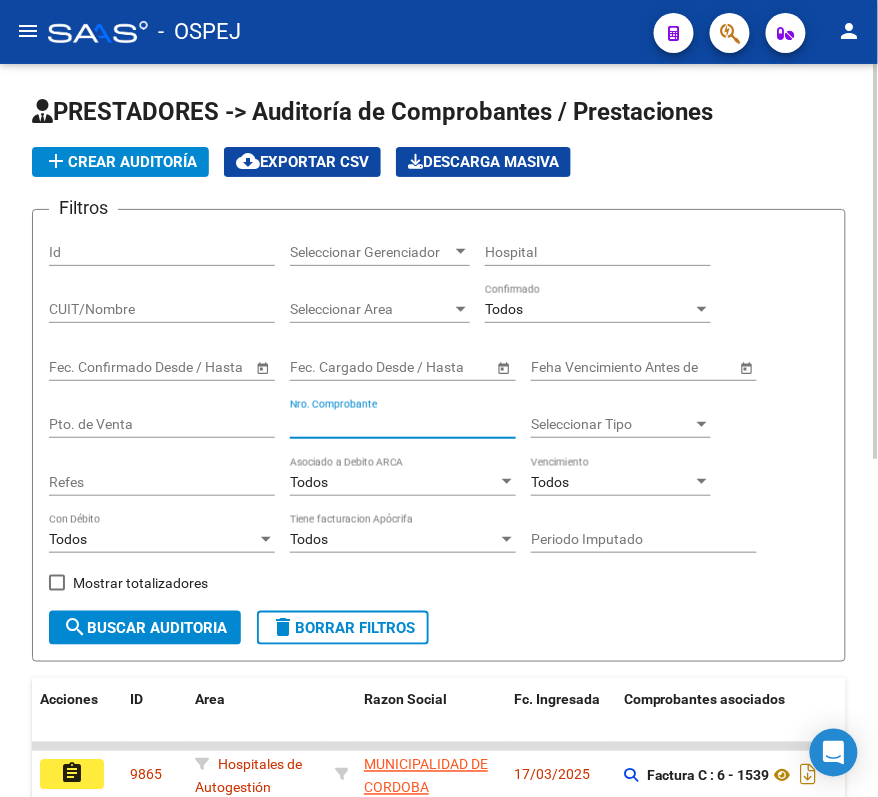 click on "Nro. Comprobante" at bounding box center (403, 424) 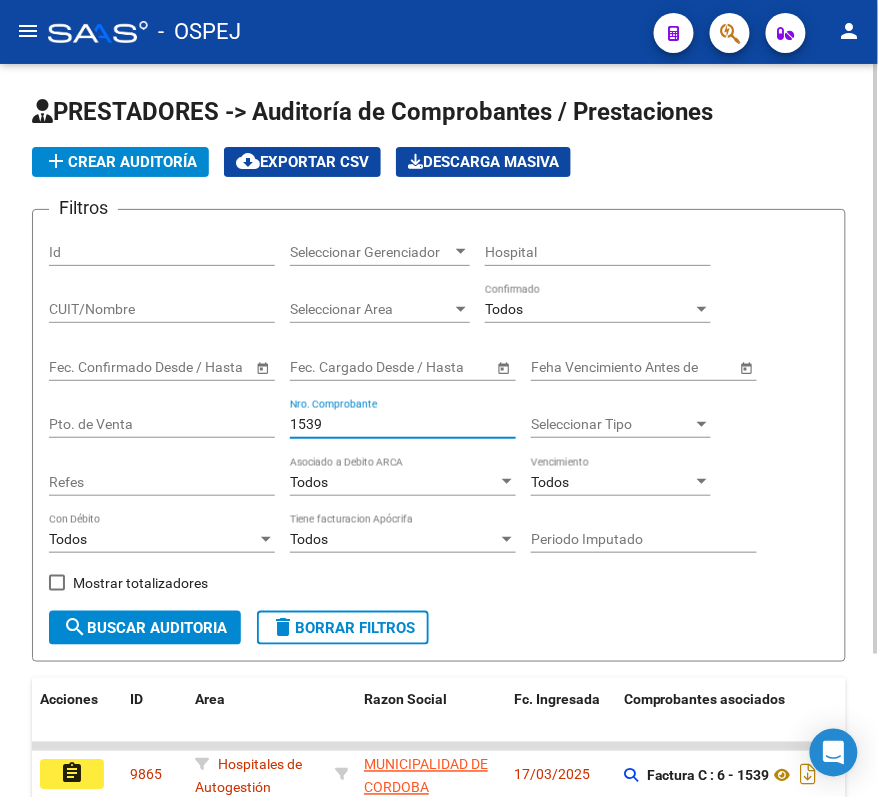 type on "1539" 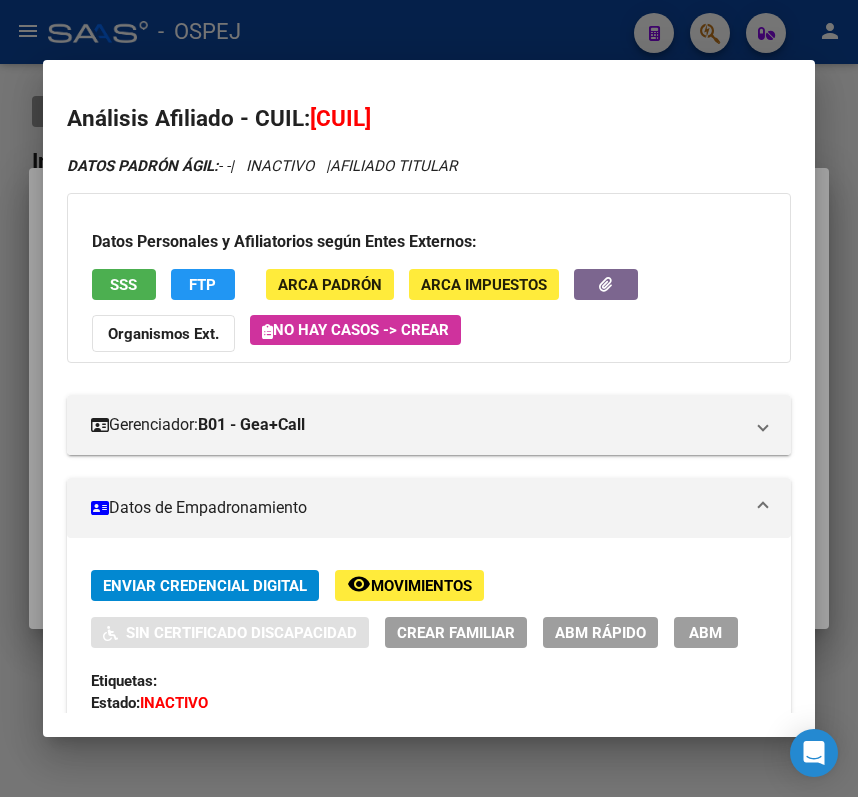 scroll, scrollTop: 0, scrollLeft: 0, axis: both 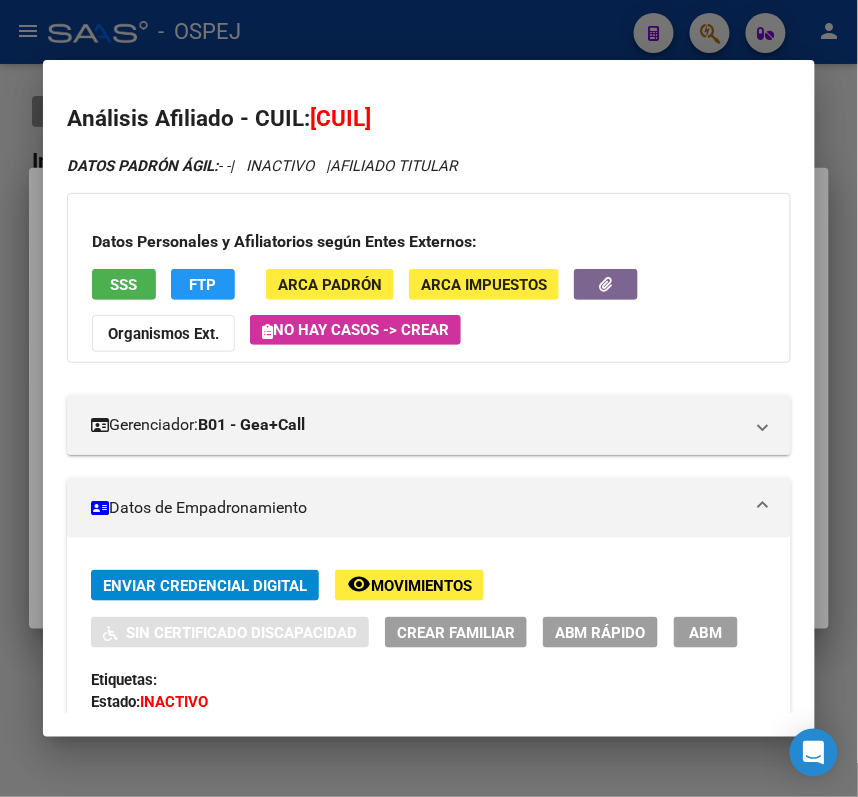 click on "Análisis Afiliado - CUIL:  [CUIL] DATOS PADRÓN ÁGIL:  - -     |   INACTIVO   |     AFILIADO TITULAR  Datos Personales y Afiliatorios según Entes Externos: SSS FTP ARCA Padrón ARCA Impuestos Organismos Ext.   No hay casos -> Crear
Gerenciador:      B01 - Gea+Call Atención telefónica: Atención emergencias: Otros Datos Útiles:    Datos de Empadronamiento  Enviar Credencial Digital remove_red_eye Movimientos    Sin Certificado Discapacidad Crear Familiar ABM Rápido ABM Etiquetas: Estado: INACTIVO Última Alta Formal:  01/07/2018 Última Baja Formal:  01/06/2025 Comentario ADMIN:  BAJA ONLINE AUTOMATICA RG el 2025-06-10 15:31:40 DATOS DEL AFILIADO Apellido:  [LAST] [LAST] [LAST] CUIL:  [CUIL] Documento:  DU - DOCUMENTO UNICO [DOCUMENT_NUMBER]  Nacionalidad:  EXTRANJERO DESCONOCIDO Parentesco:  0 - Titular Estado Civil:  Soltero Discapacitado:    NO (00) Sexo:  M Nacimiento:  18/05/1984 Edad:  41  Teléfono Particular:                       Provincia:  [PROVINCE] Localidad: [CITY] Código Postal: [POSTAL_CODE]" at bounding box center (429, 398) 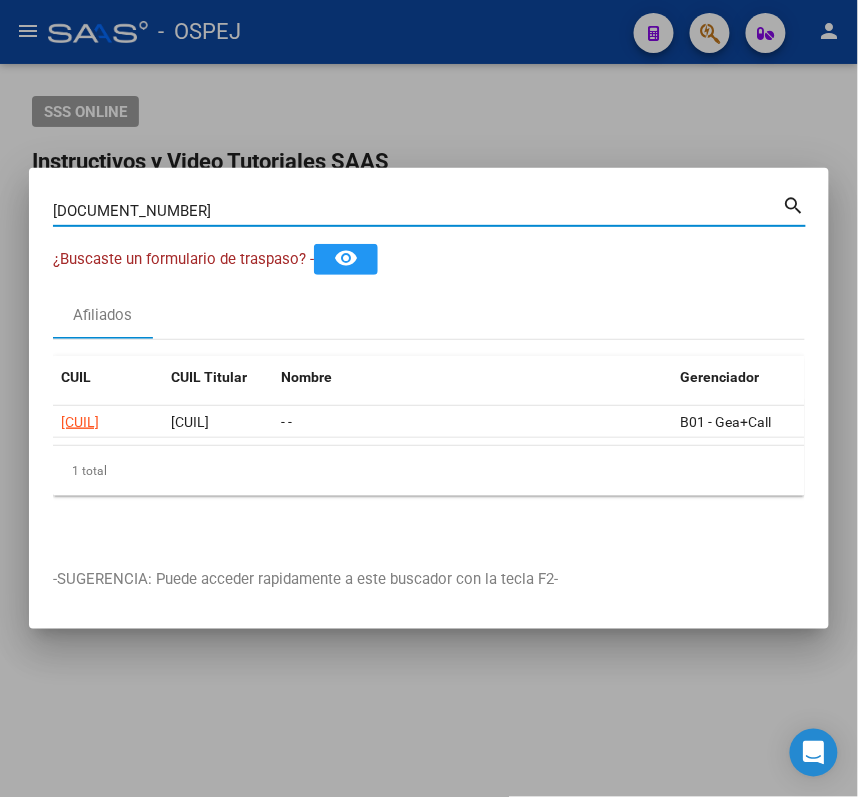 click on "31057158" at bounding box center (418, 211) 